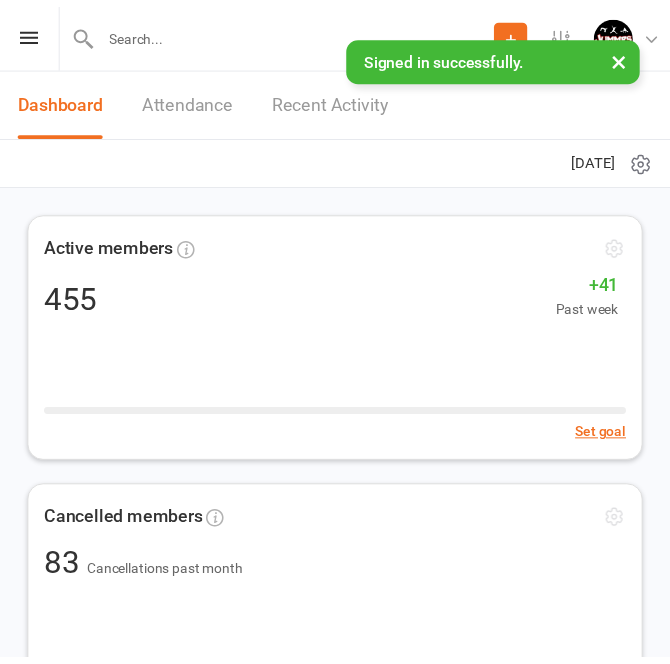 scroll, scrollTop: 0, scrollLeft: 0, axis: both 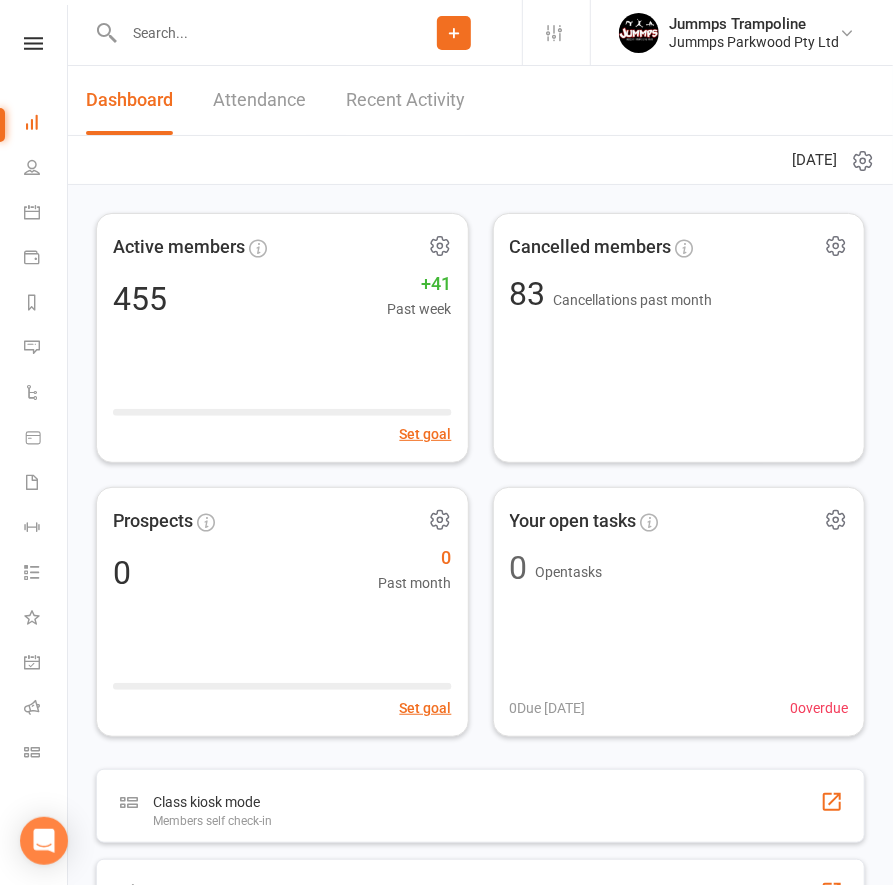 click on "Dashboard Attendance Recent Activity Monday 14th, July 2025" at bounding box center (480, 125) 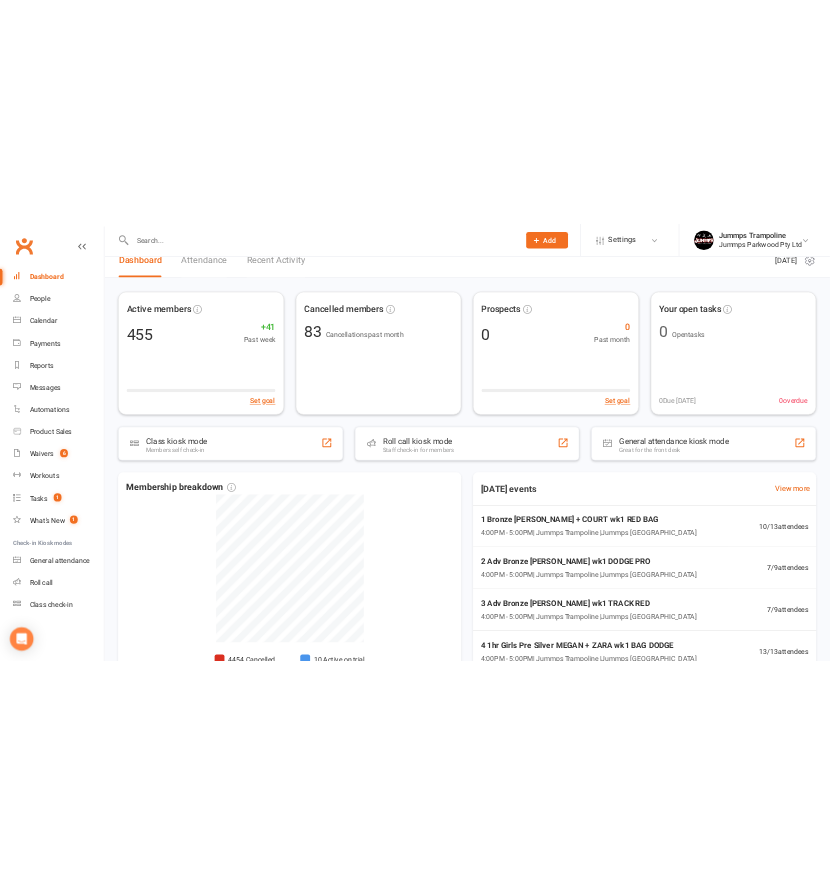 scroll, scrollTop: 0, scrollLeft: 0, axis: both 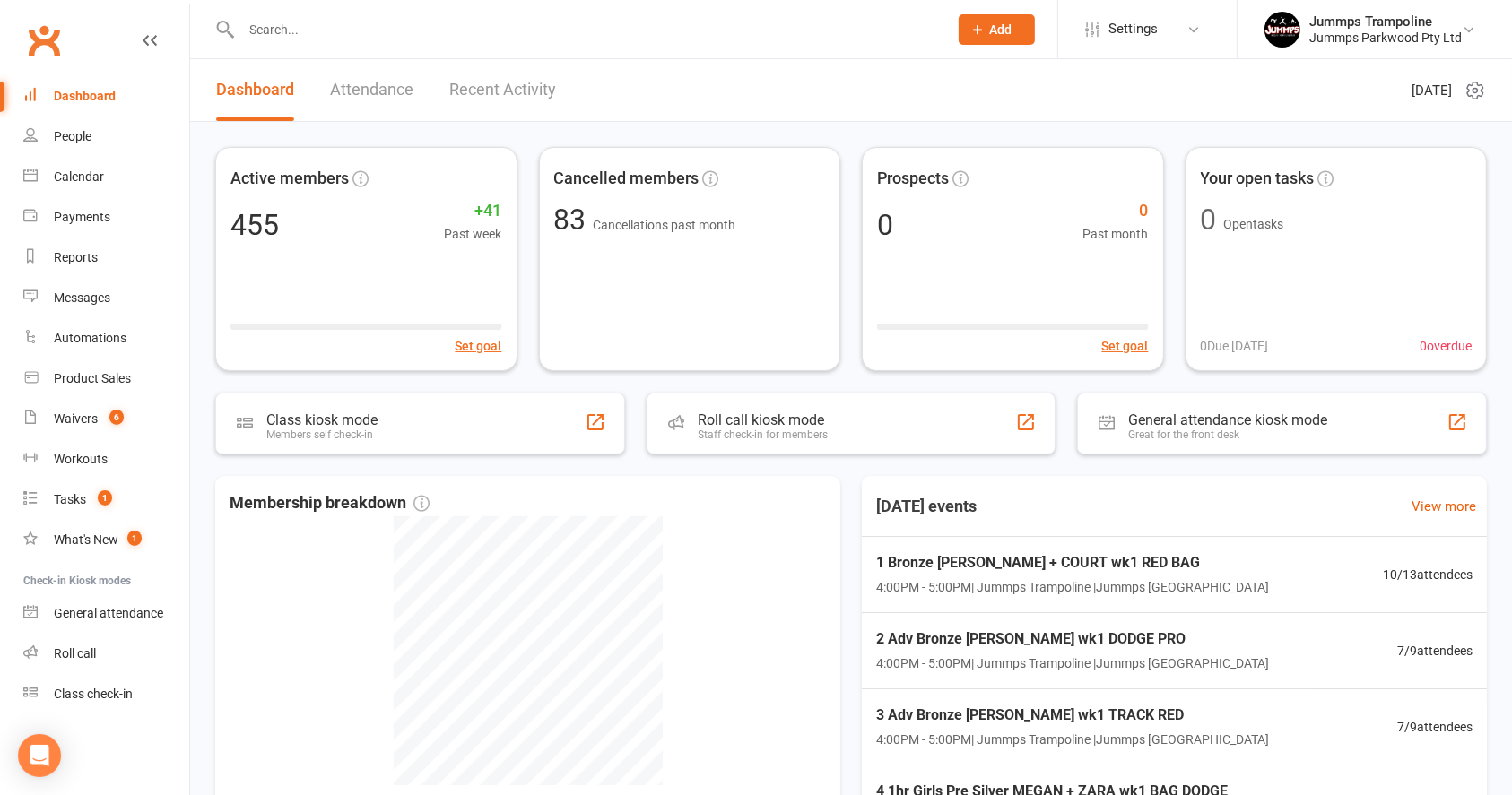click on "Add" 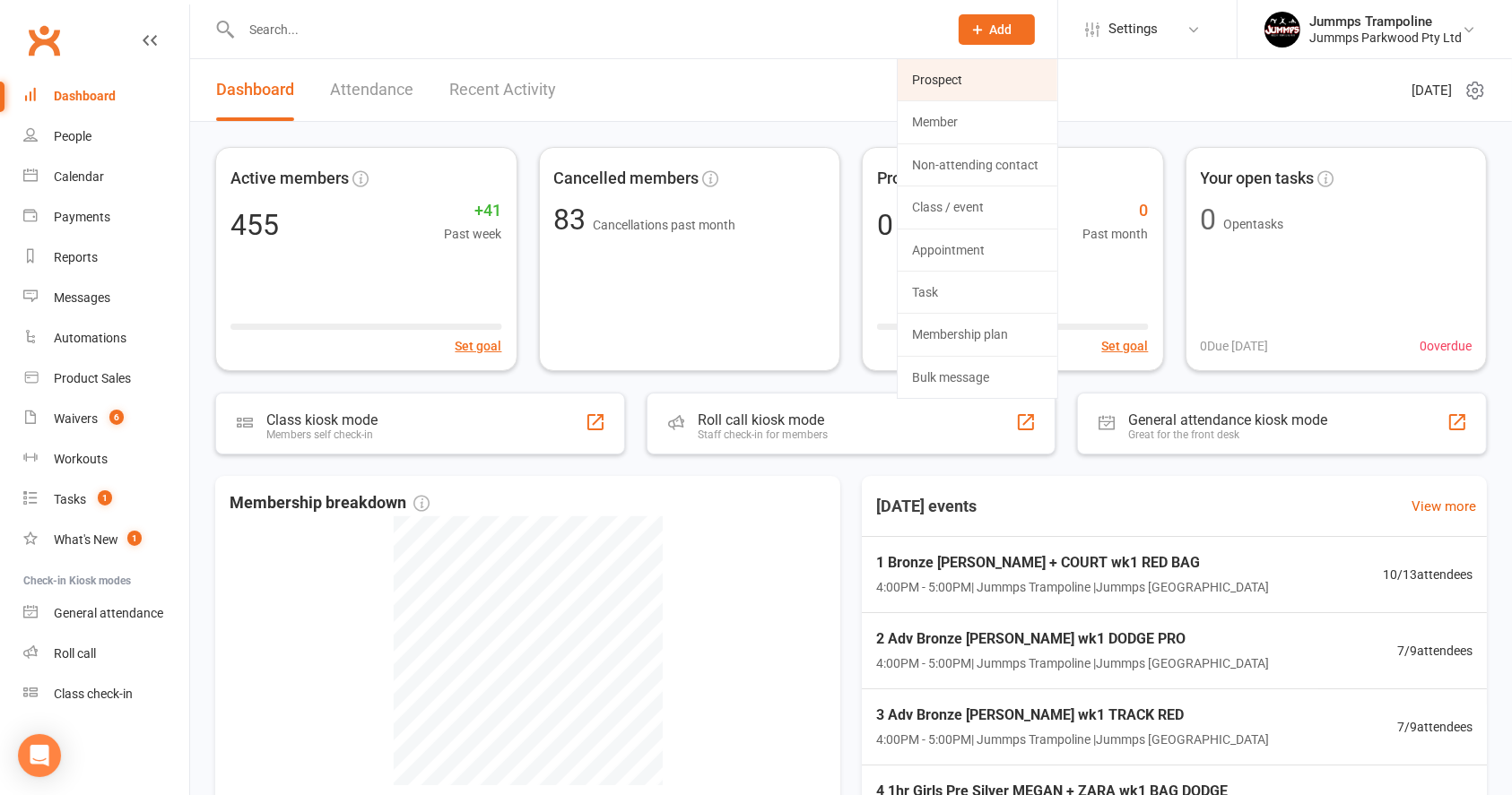 click on "Prospect" 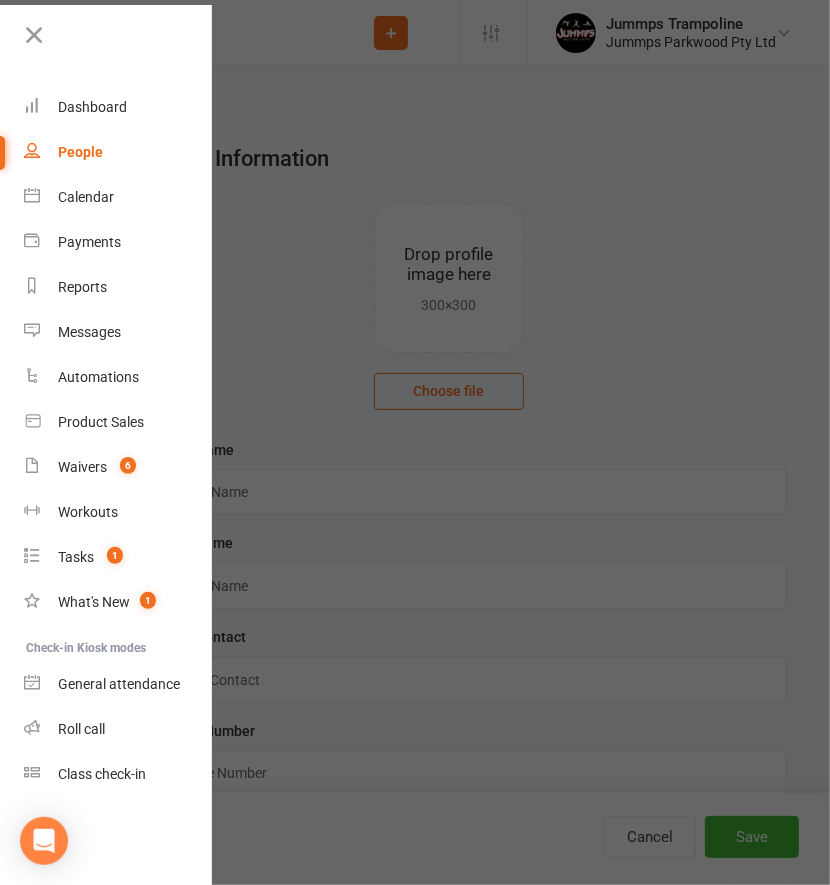 click at bounding box center [415, 442] 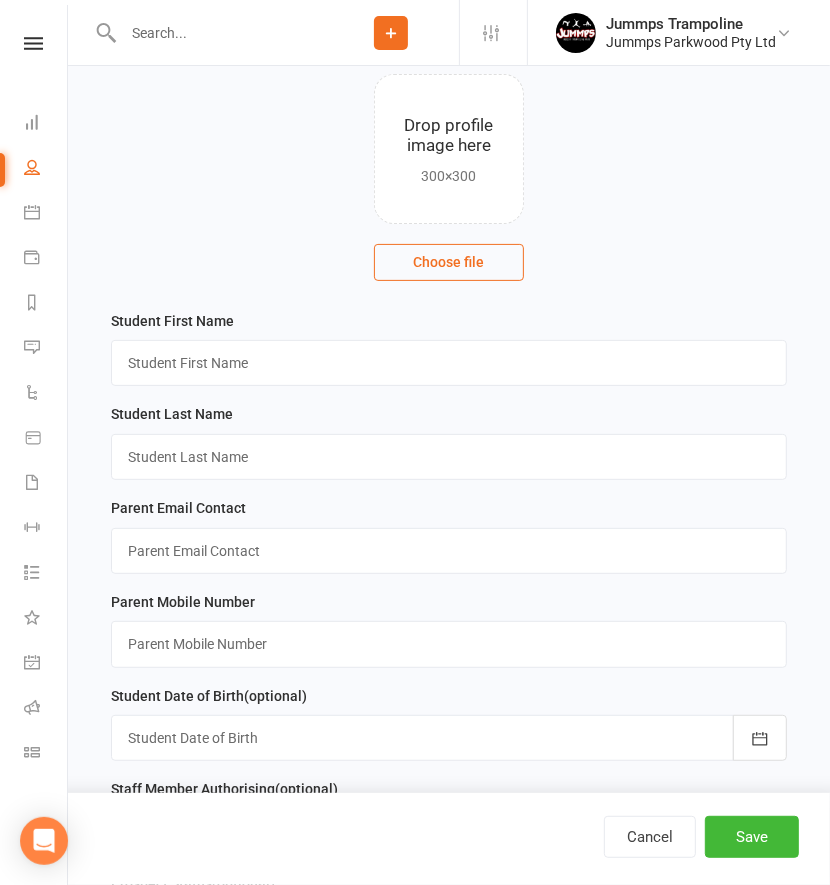 scroll, scrollTop: 128, scrollLeft: 0, axis: vertical 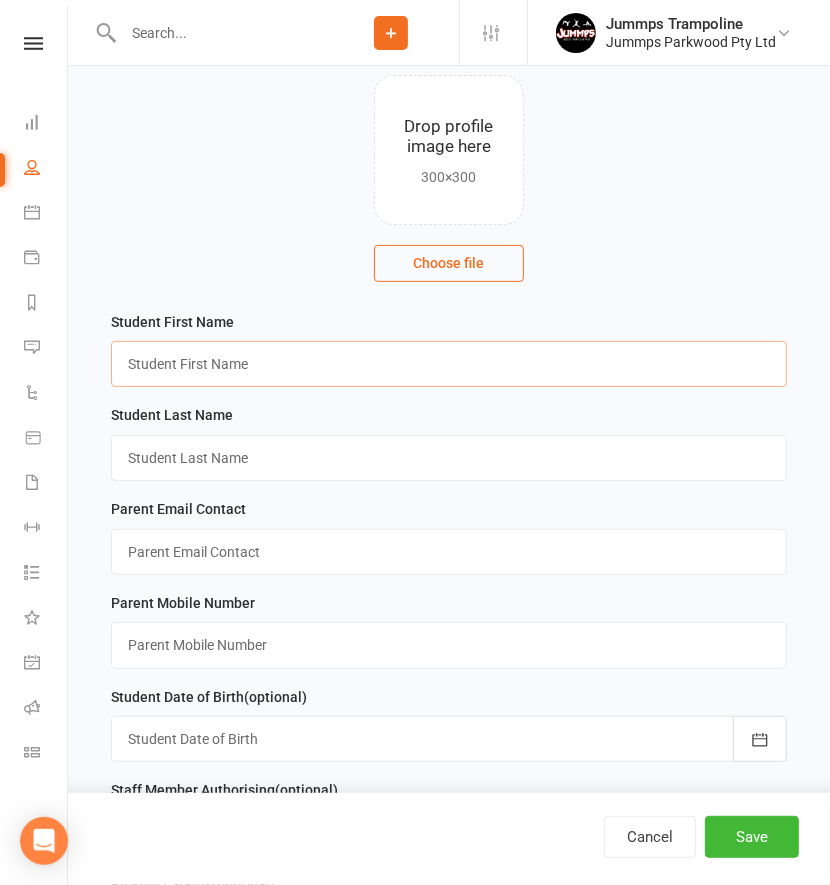 click at bounding box center [449, 364] 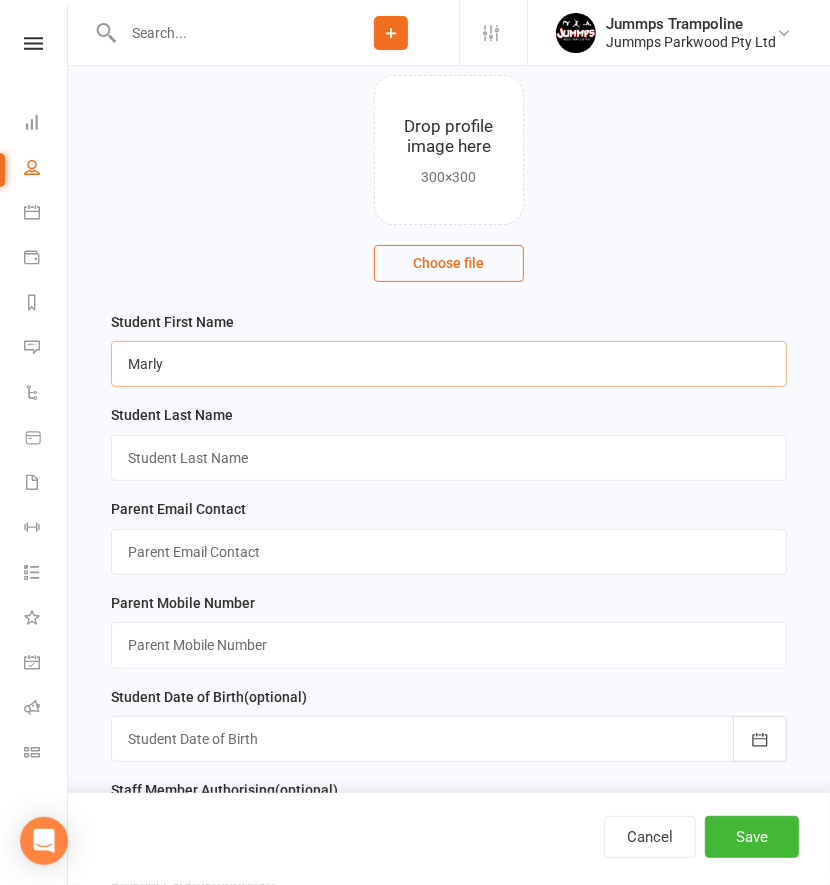 type on "Marly" 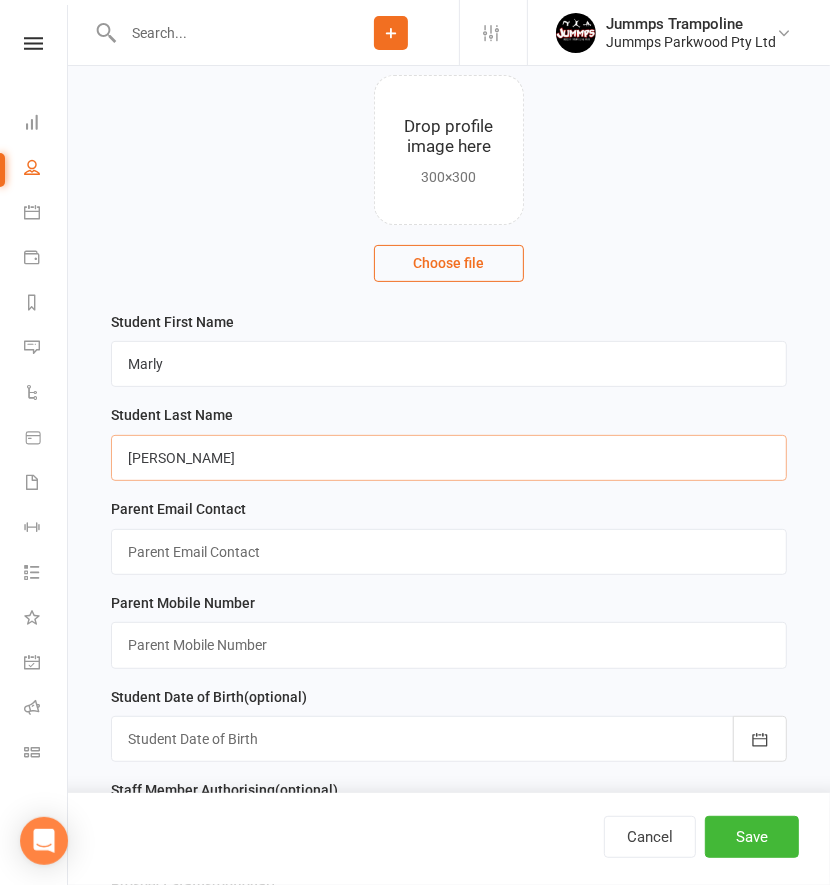 type on "Batchelor" 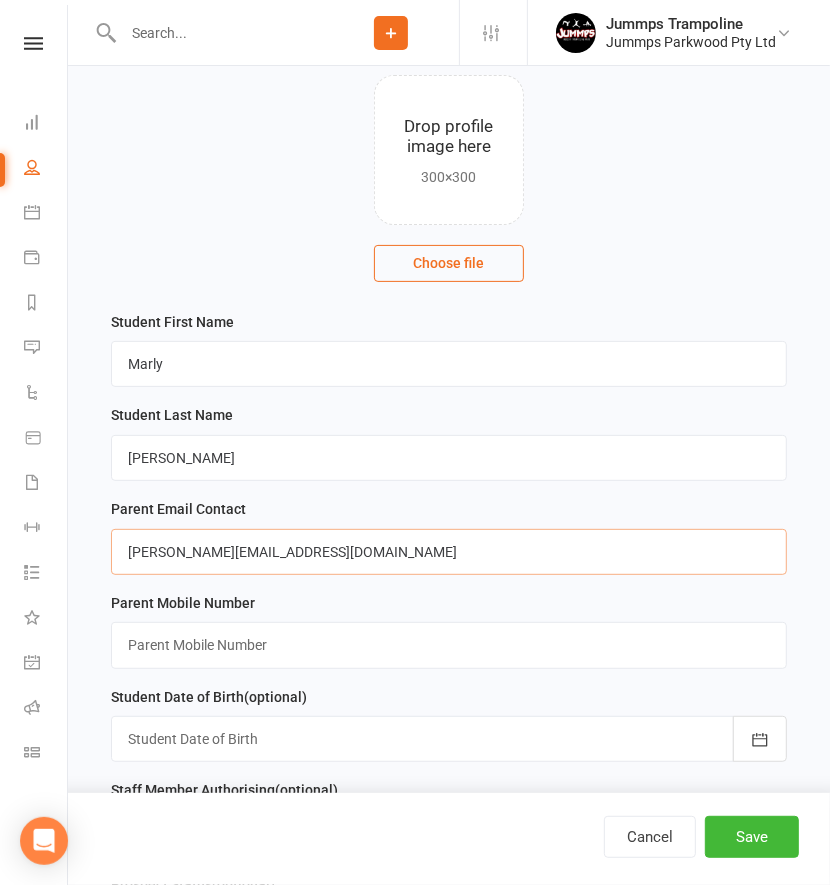 type on "brooke@brookebatchelor.com.au" 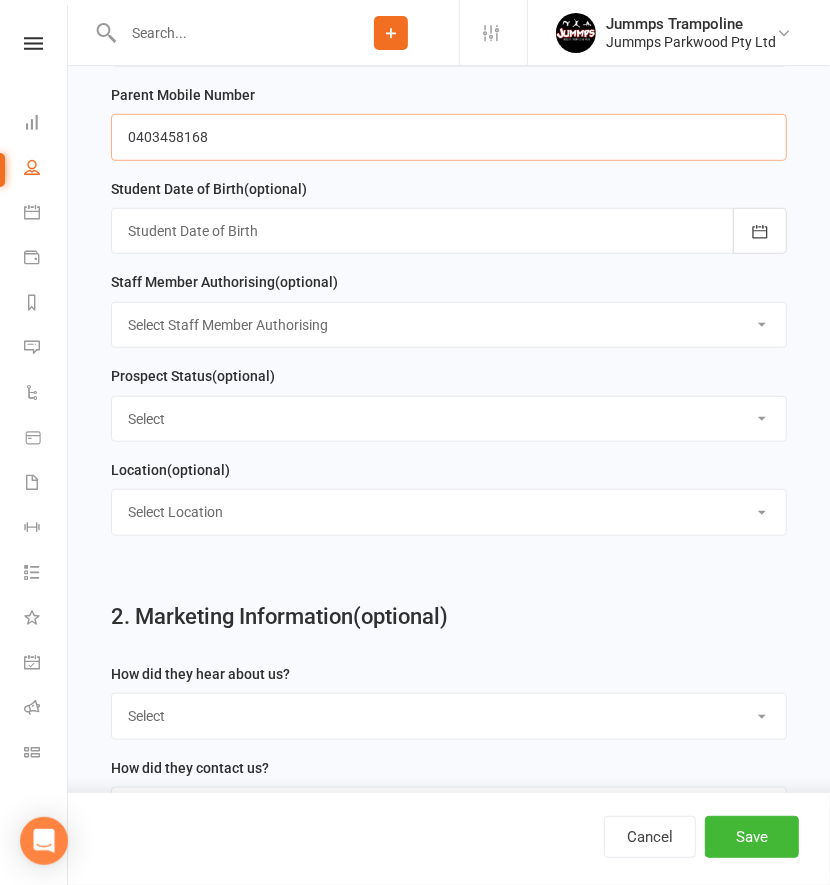 scroll, scrollTop: 637, scrollLeft: 0, axis: vertical 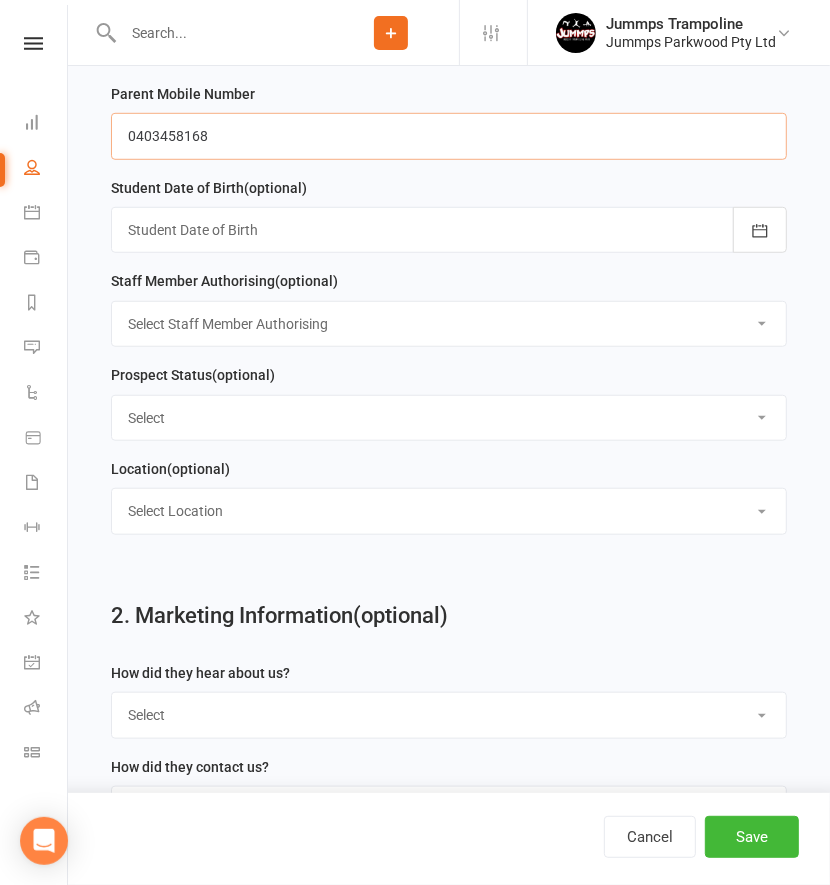 type on "0403458168" 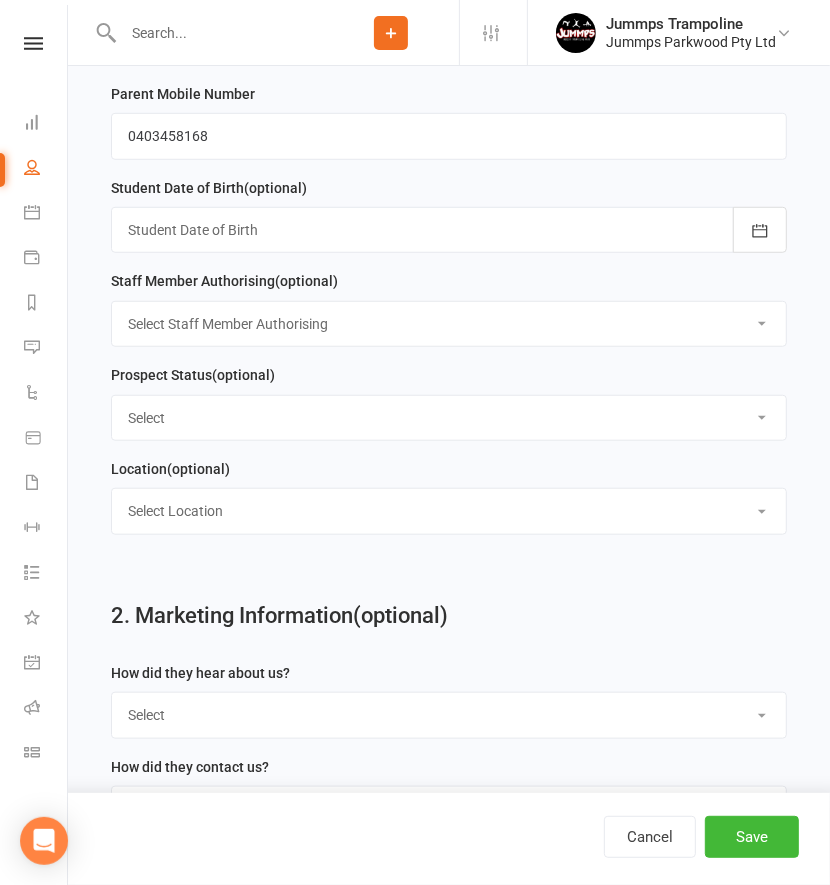click on "Select Initial Contact Follow-up Call Follow Up Text Follow-up Email Almost Ready Not Ready Not interested Waitlist Per Pref Day/Time" at bounding box center (449, 418) 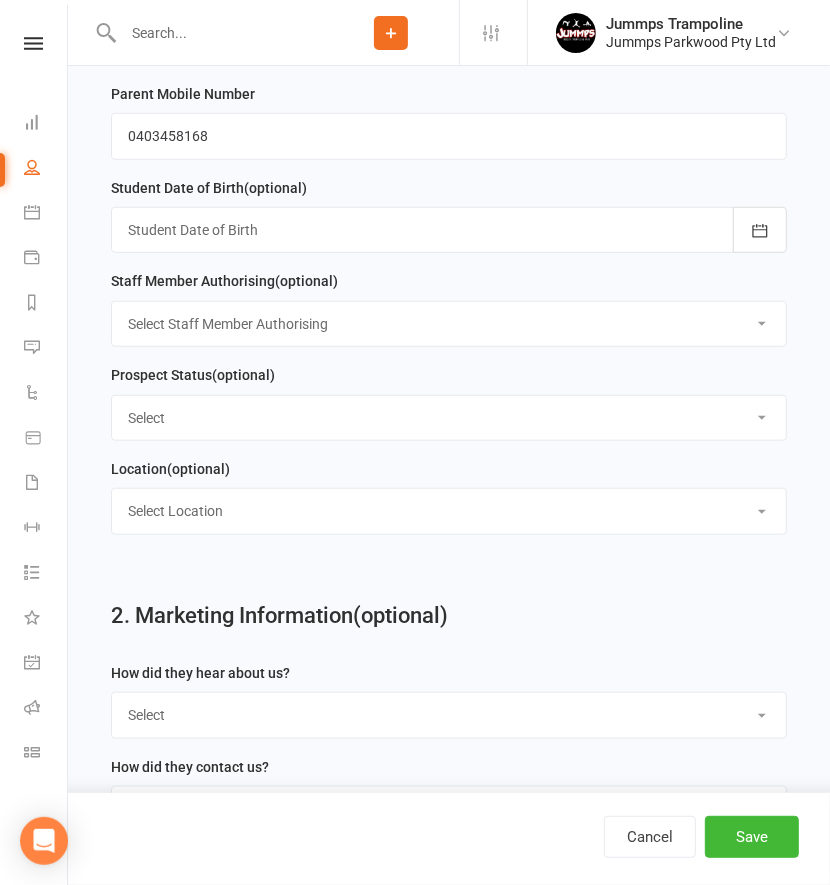 select on "Initial Contact" 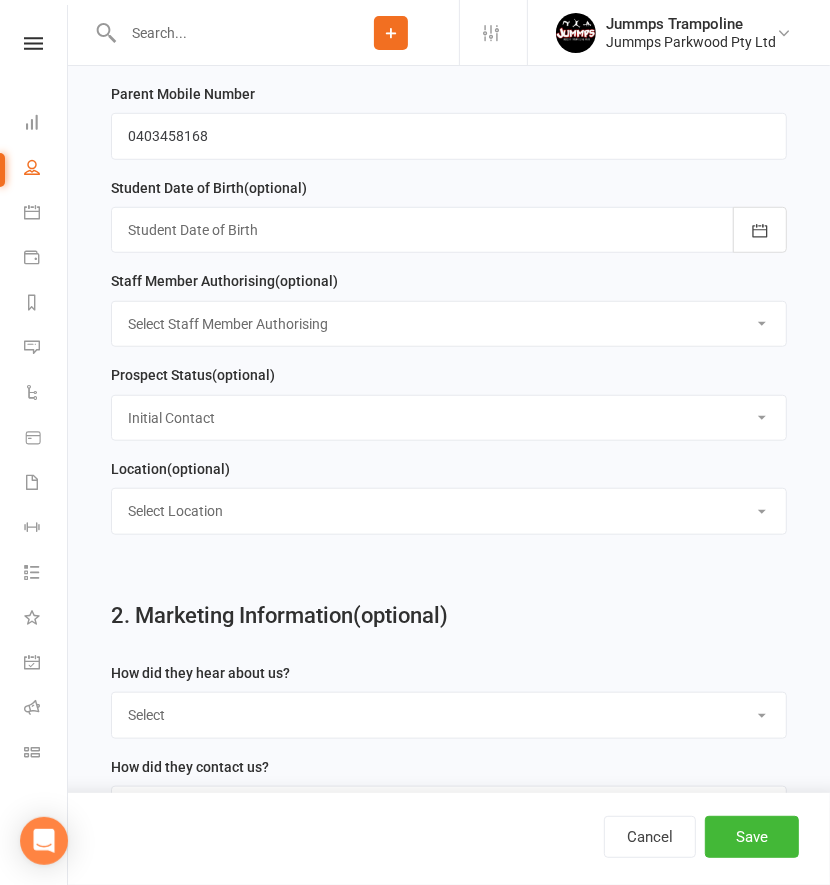 click on "Select Initial Contact Follow-up Call Follow Up Text Follow-up Email Almost Ready Not Ready Not interested Waitlist Per Pref Day/Time" at bounding box center (449, 418) 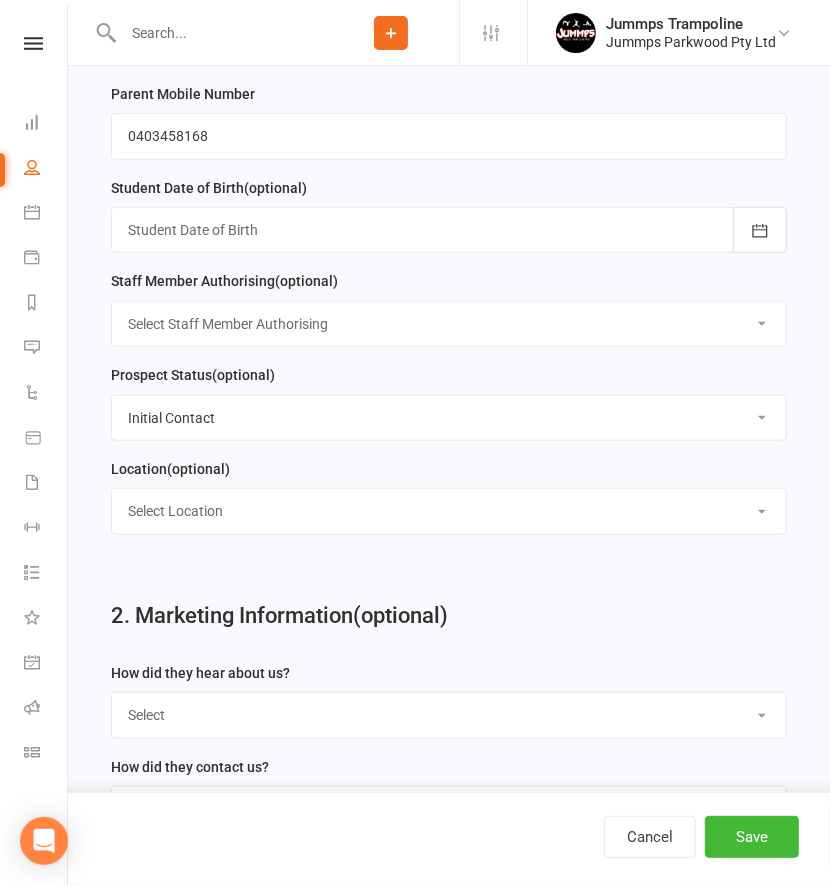 click on "Select Location Jummps Trampoline Park" at bounding box center [449, 511] 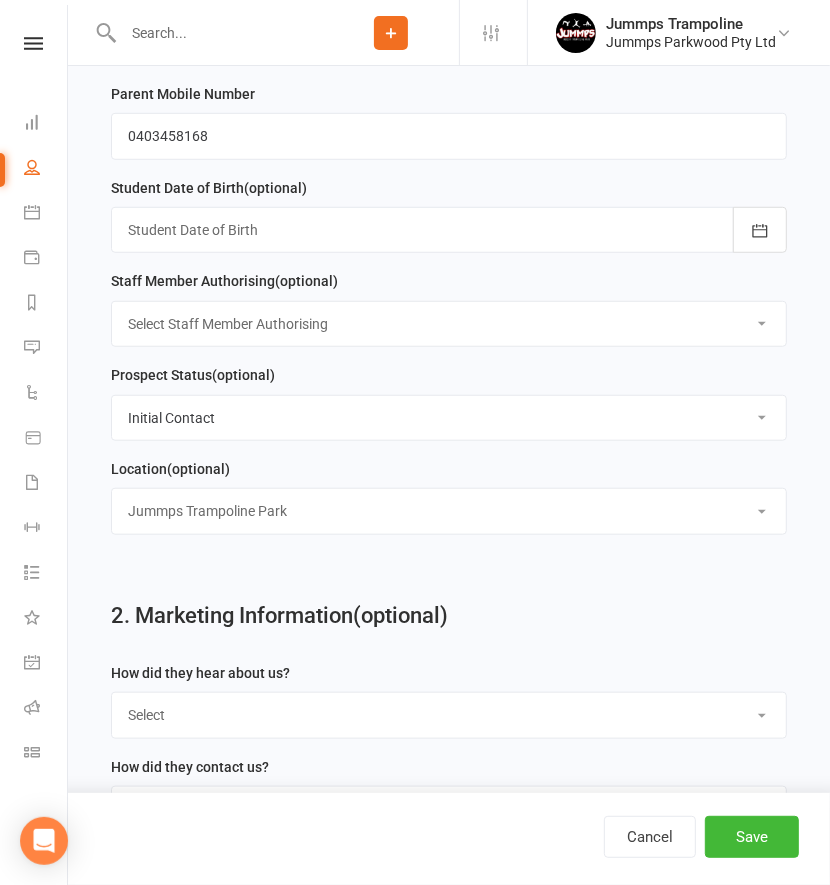 click on "Select Location Jummps Trampoline Park" at bounding box center (449, 511) 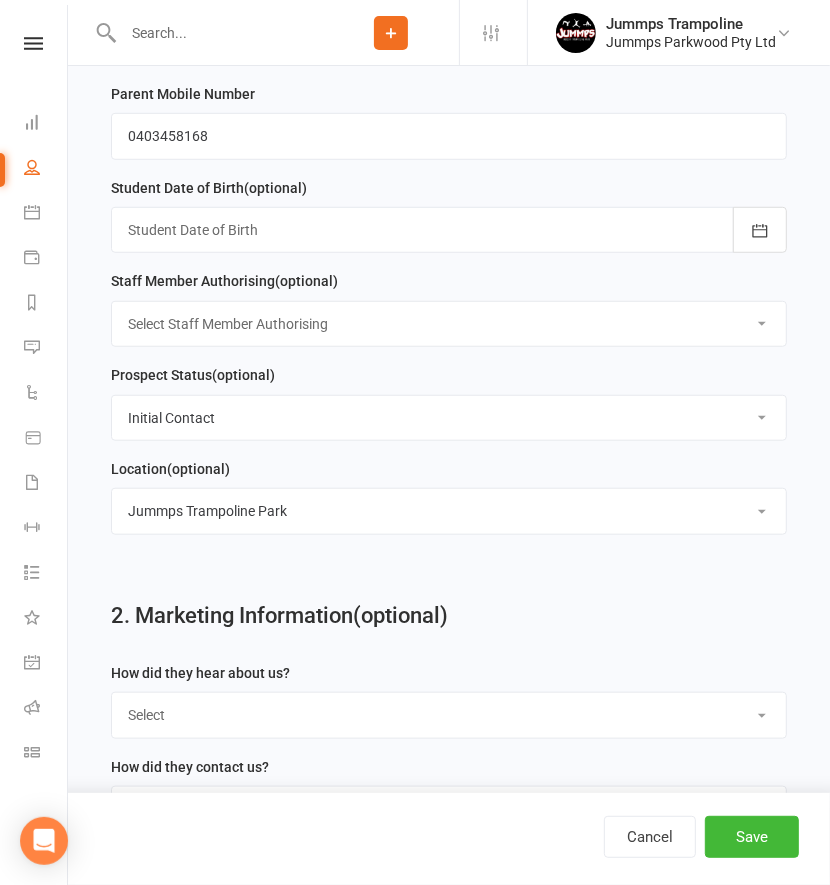 click on "Select Staff Member Authorising Jummps Trampoline TUMBLE COACH Sandra Yeowart Tim Yeowart Lorin Hallam Chloe Cole Puddy RIve Ali Rive Connor Williams" at bounding box center [449, 324] 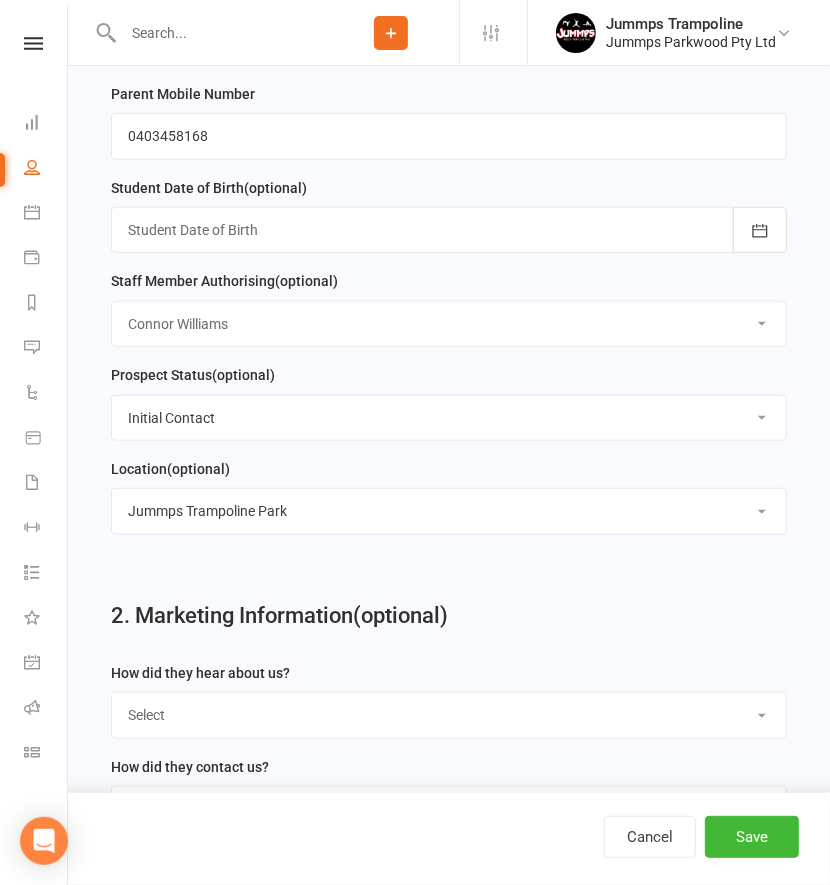 click on "Select Staff Member Authorising Jummps Trampoline TUMBLE COACH Sandra Yeowart Tim Yeowart Lorin Hallam Chloe Cole Puddy RIve Ali Rive Connor Williams" at bounding box center [449, 324] 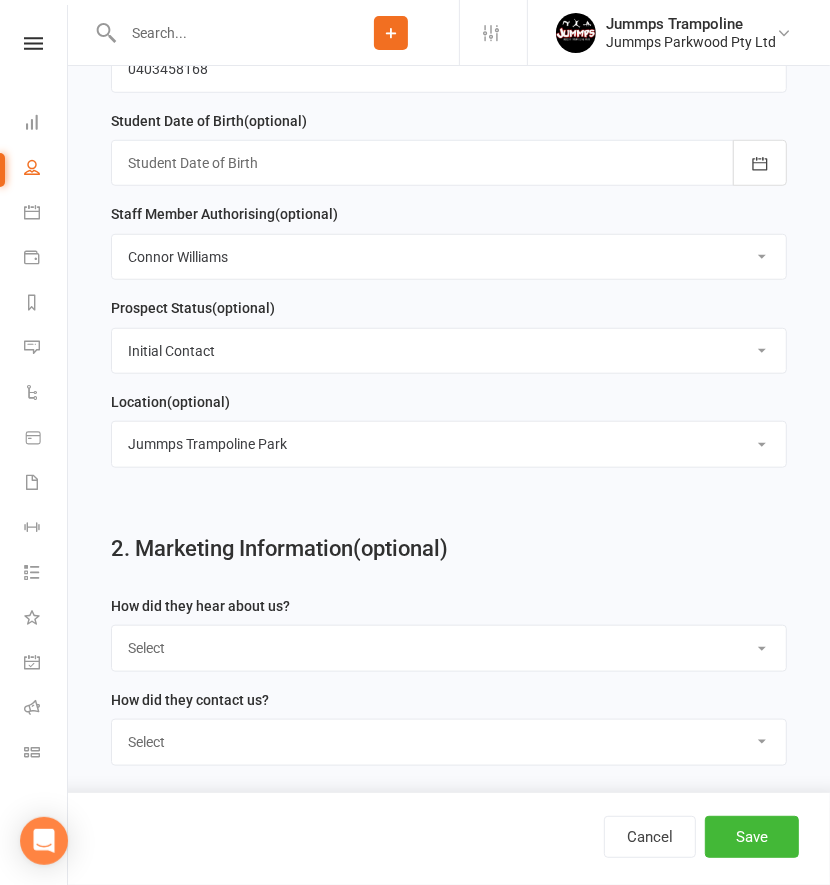 scroll, scrollTop: 739, scrollLeft: 0, axis: vertical 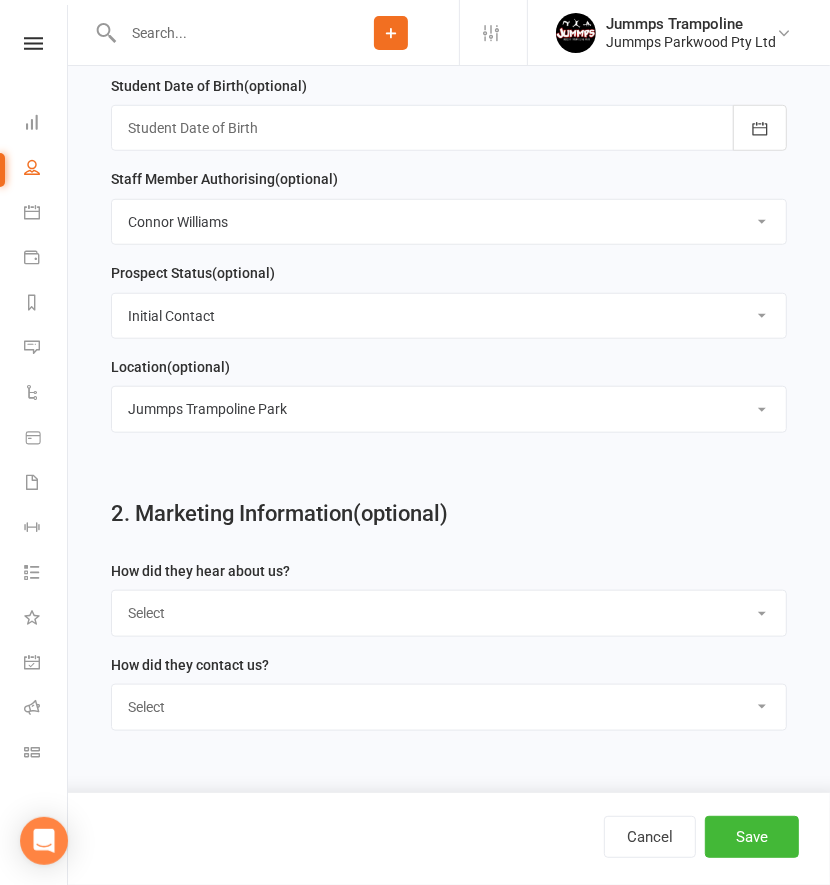click on "Select Word Of Mouth Google Instagram Facebook" at bounding box center [449, 613] 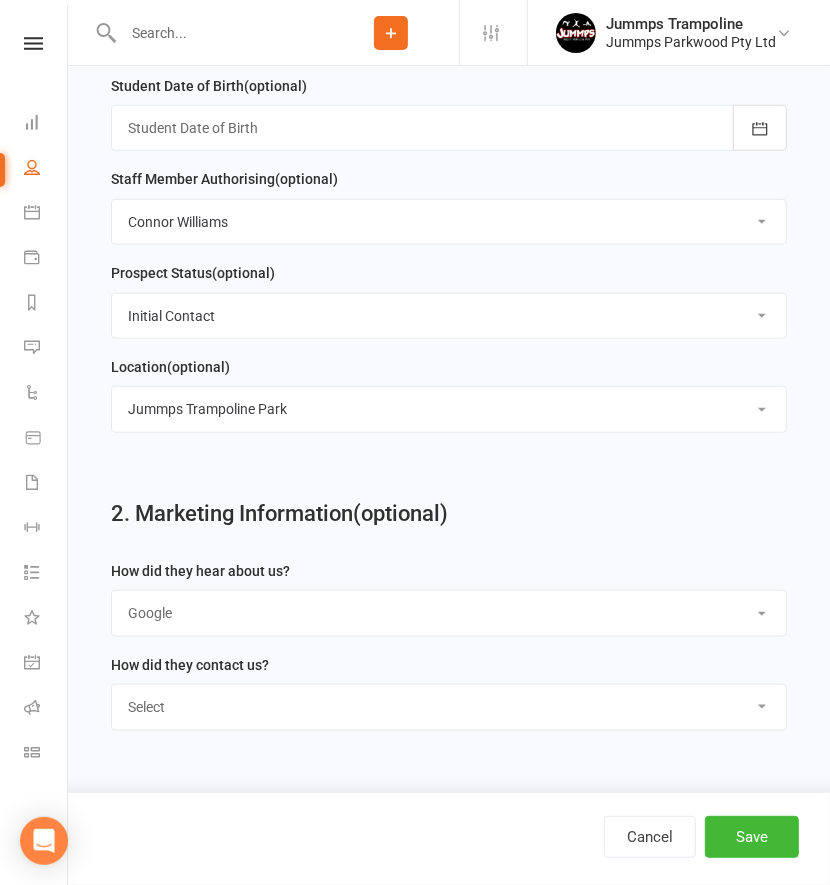 click on "Select Word Of Mouth Google Instagram Facebook" at bounding box center (449, 613) 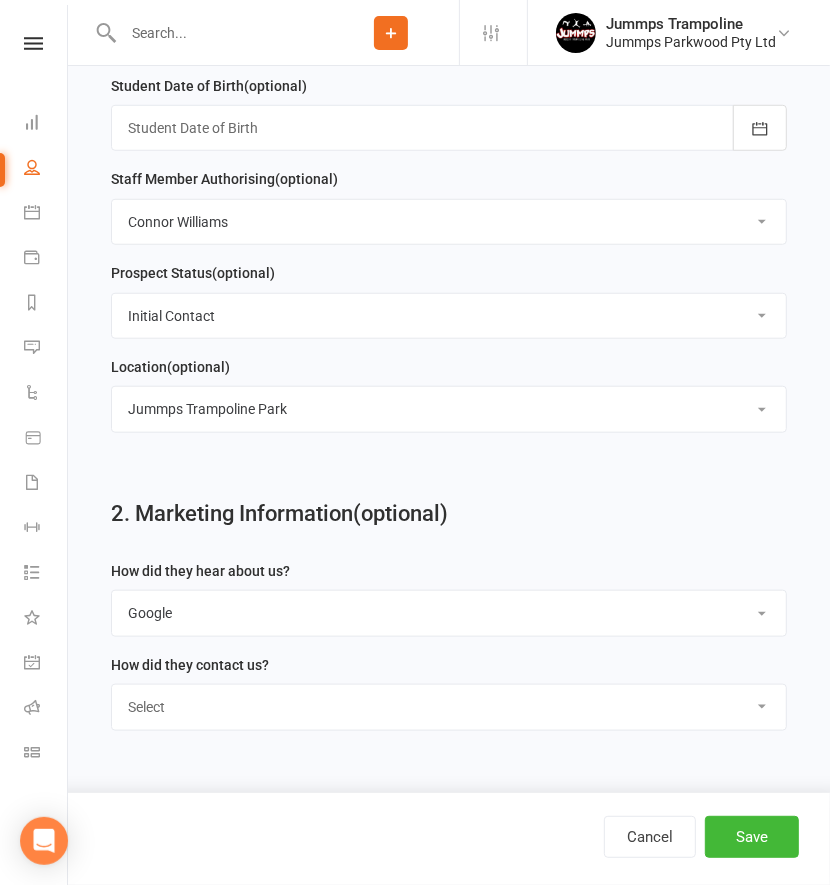 click on "Select Phone Email In Venue" at bounding box center (449, 707) 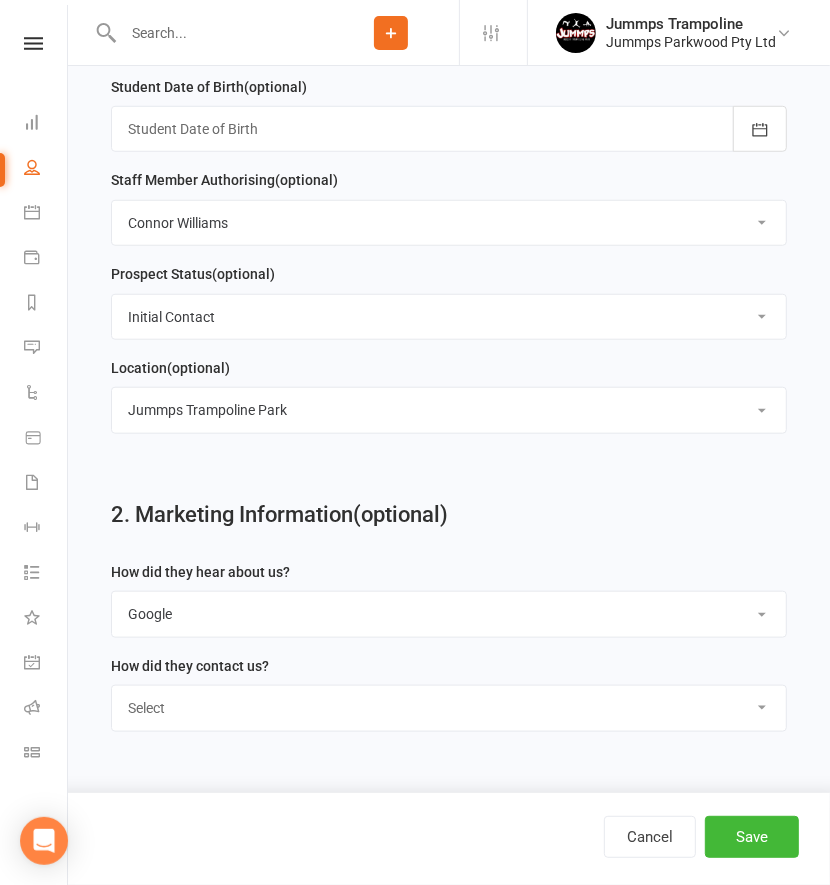 click on "Select Phone Email In Venue" at bounding box center [449, 708] 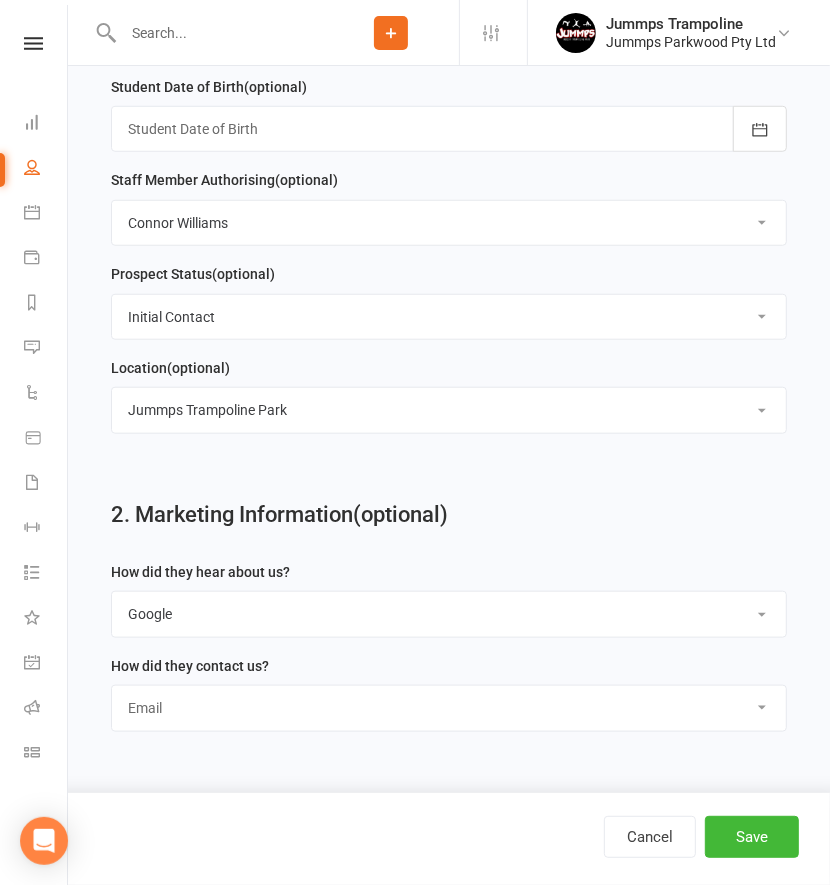 click on "Select Phone Email In Venue" at bounding box center [449, 708] 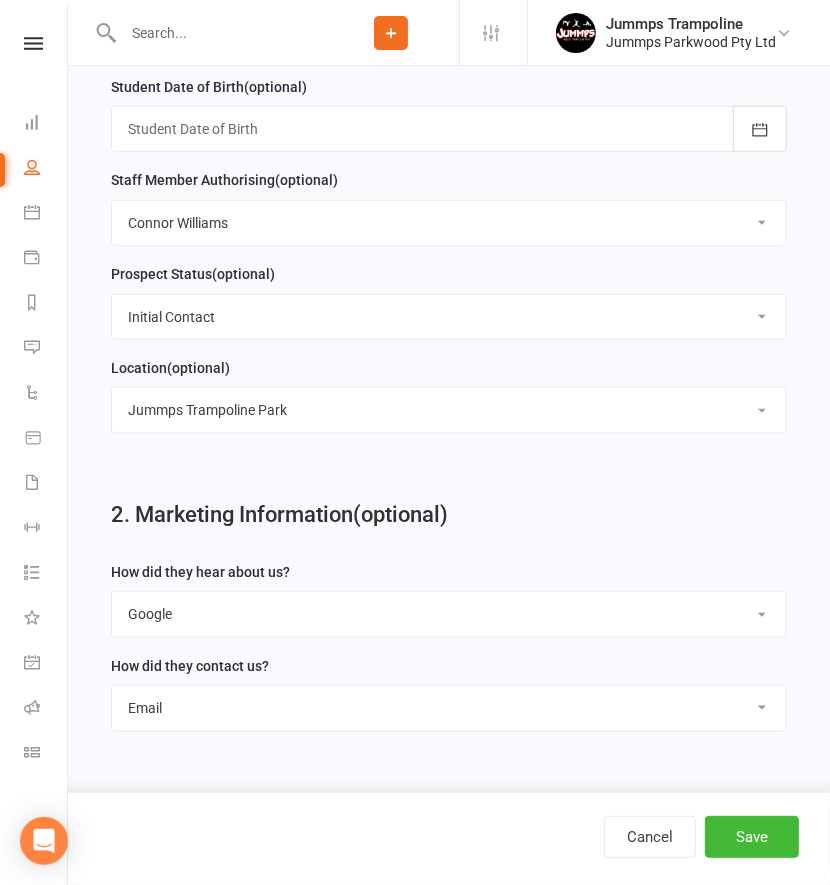click on "(optional)" at bounding box center [400, 514] 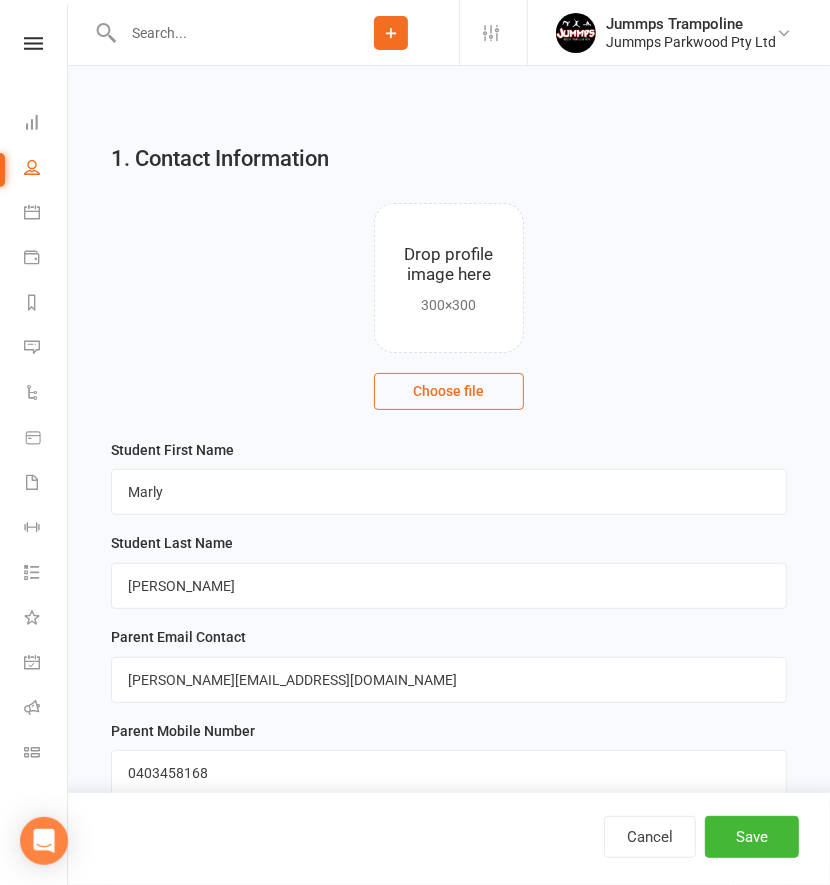 scroll, scrollTop: 739, scrollLeft: 0, axis: vertical 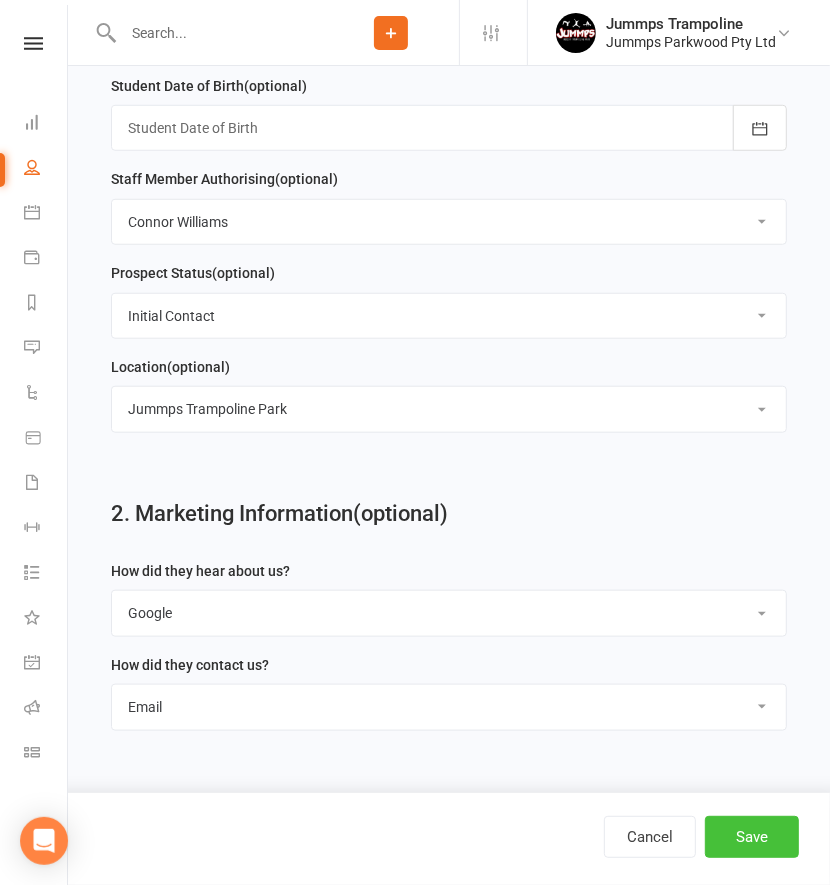 click on "Save" at bounding box center [752, 837] 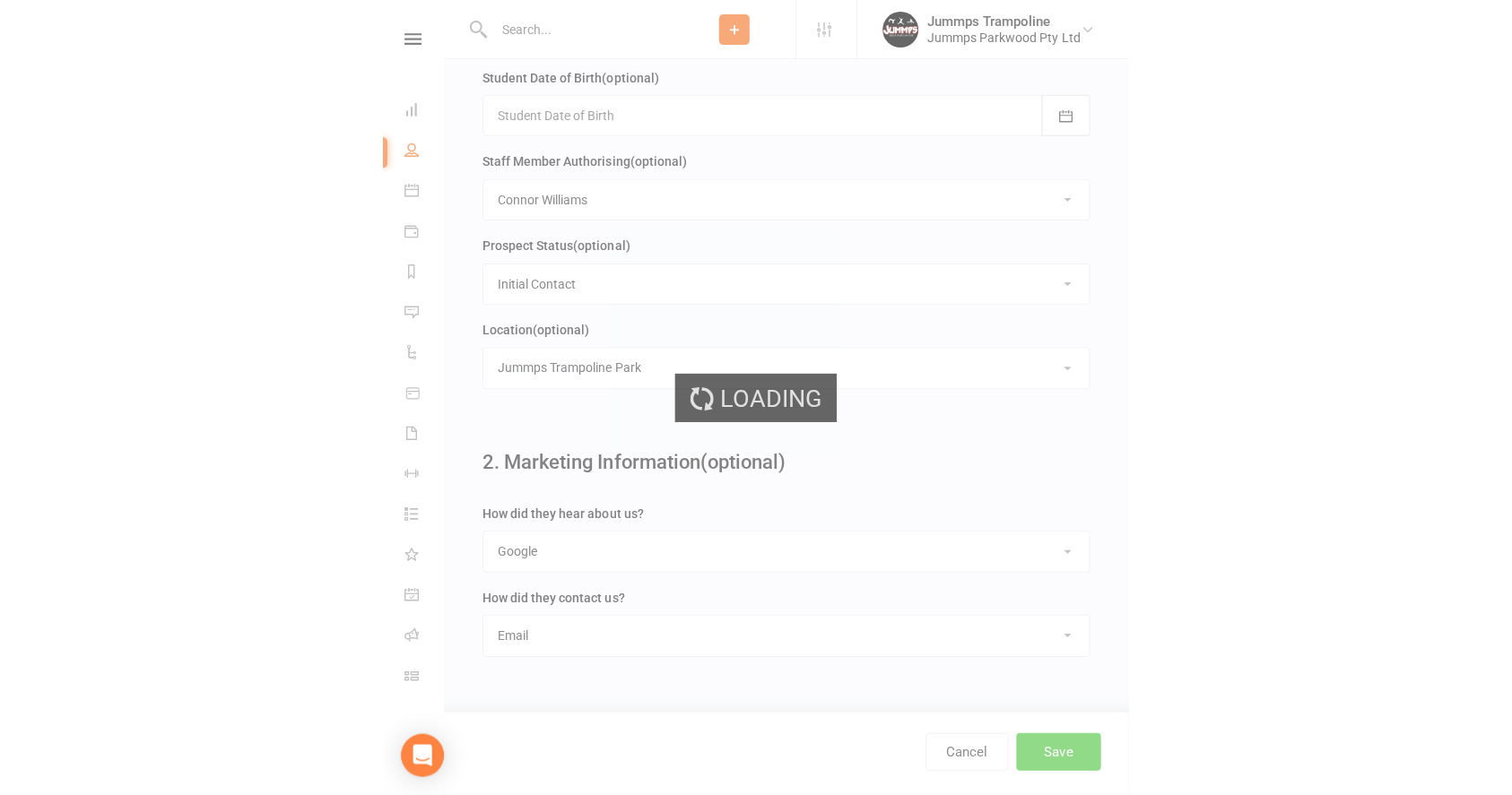 scroll, scrollTop: 0, scrollLeft: 0, axis: both 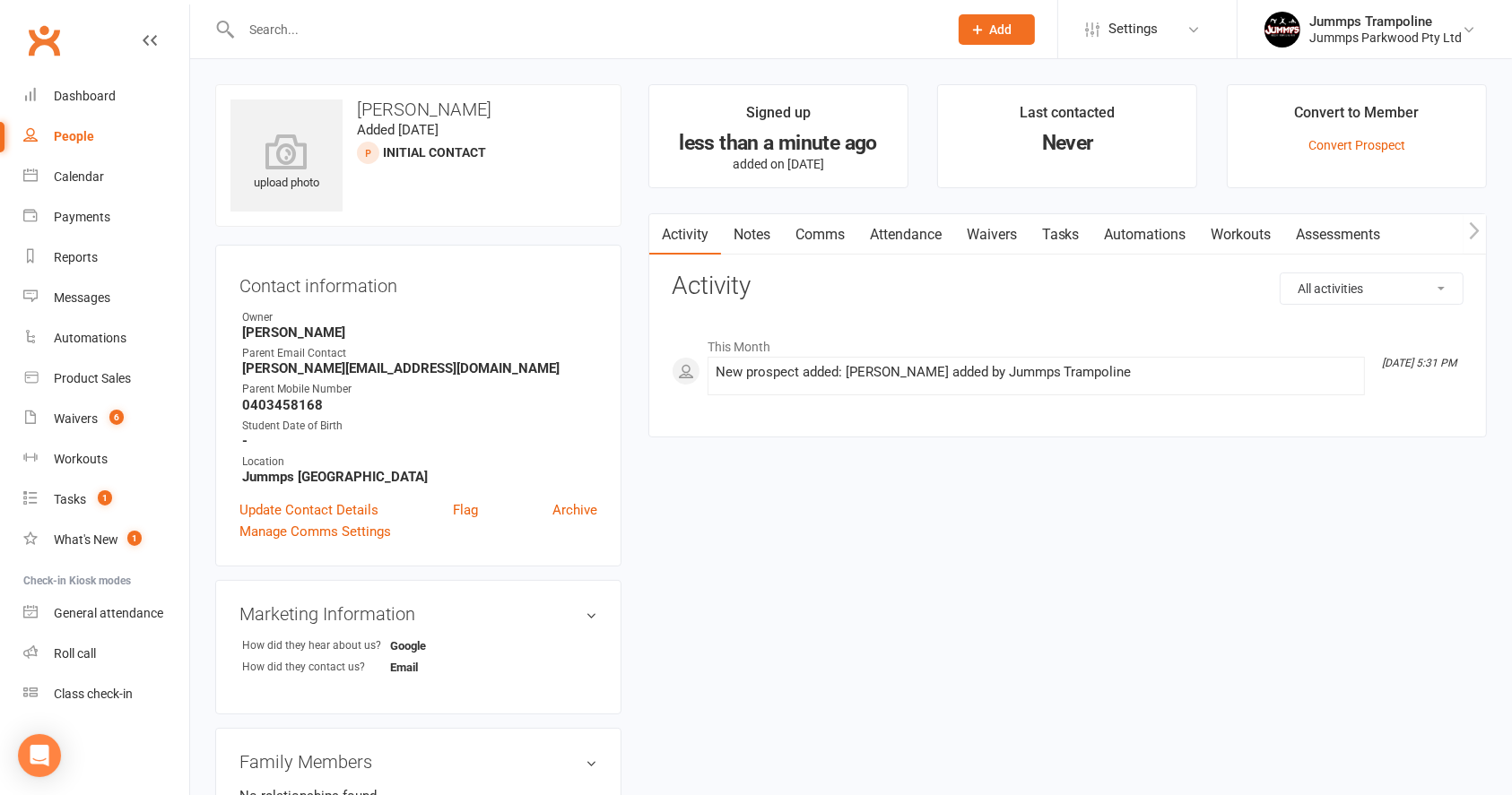 click on "People" at bounding box center [106, 136] 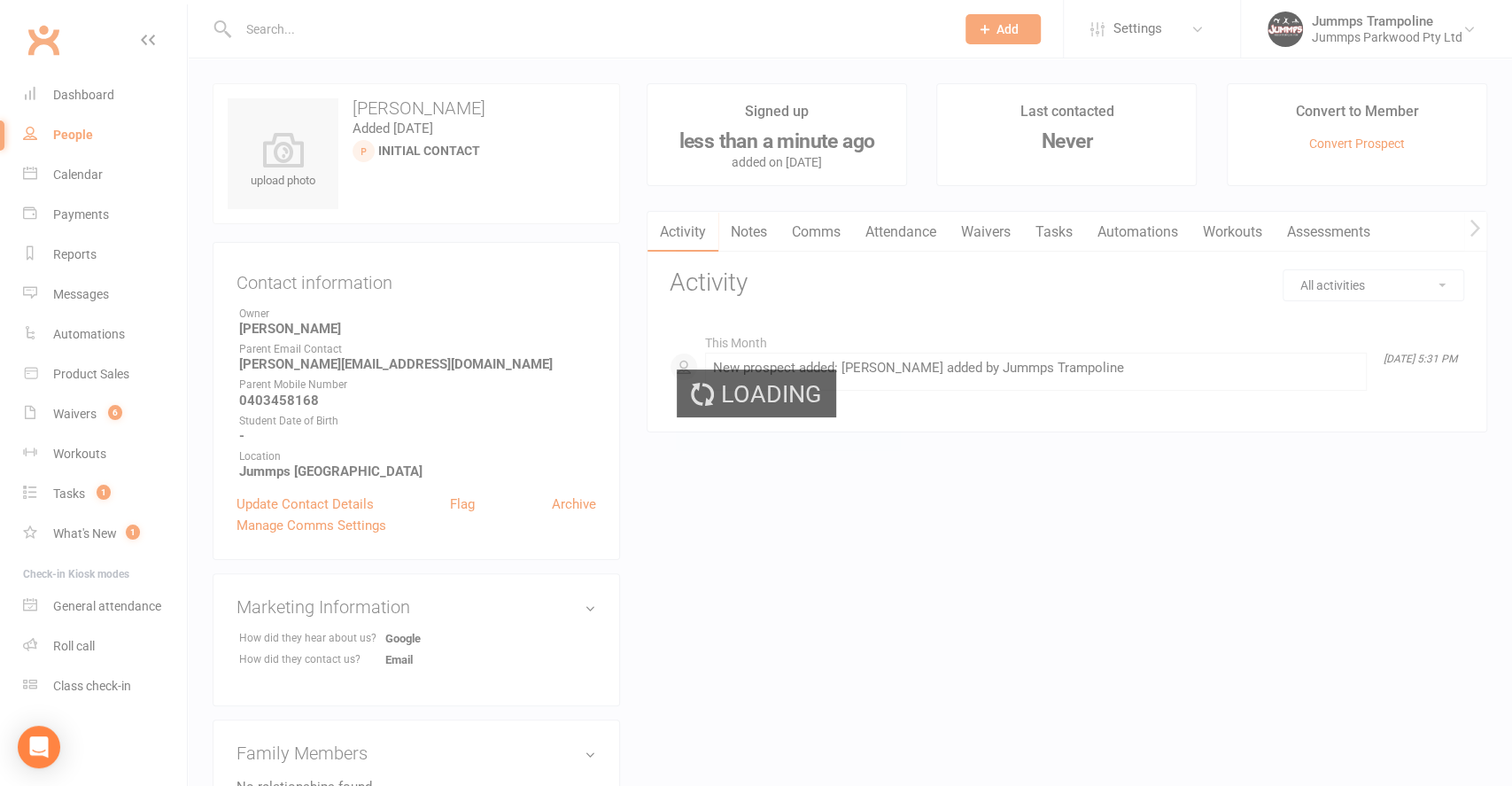 select on "100" 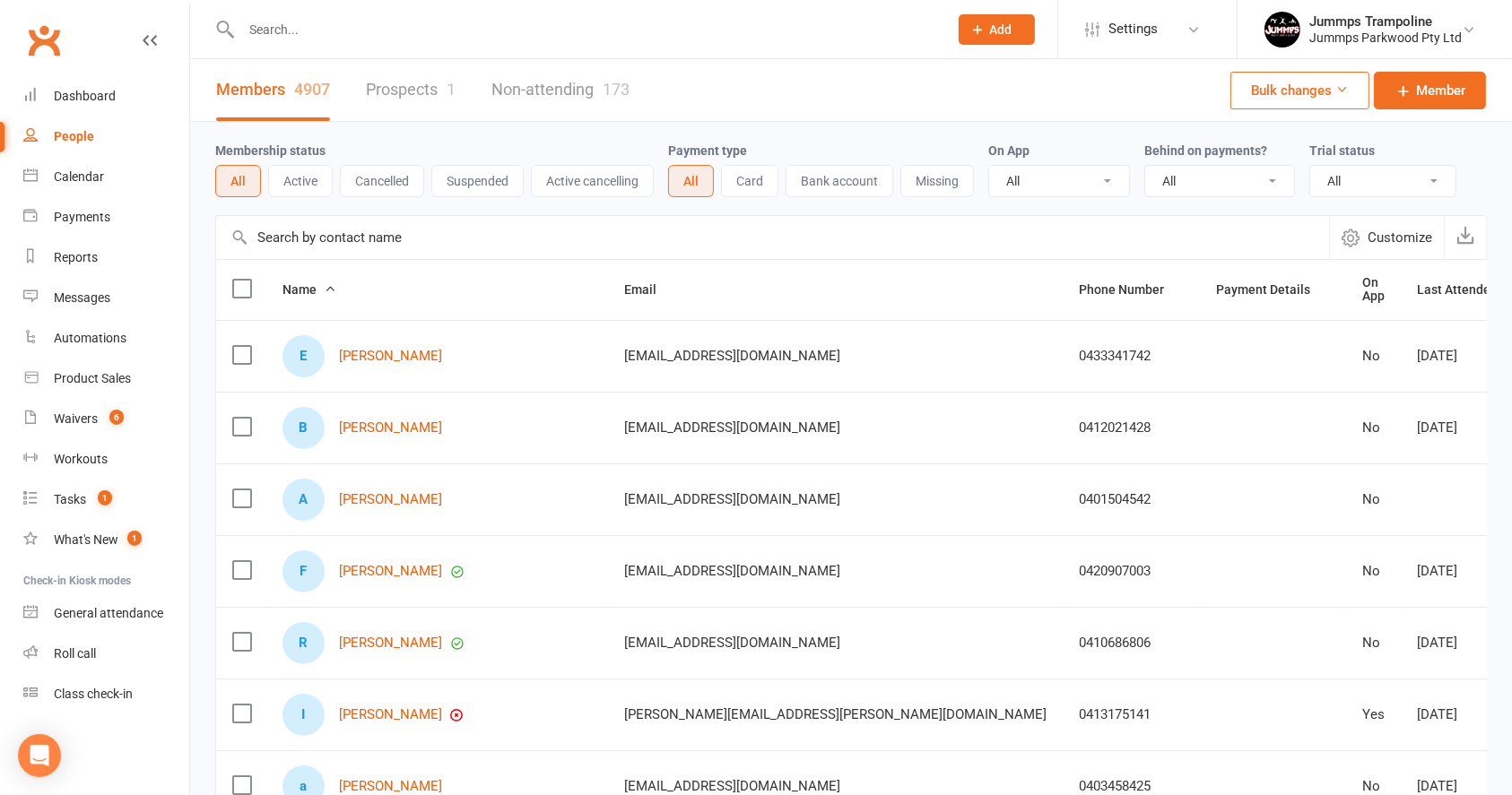 click on "Prospects 1" at bounding box center (411, 90) 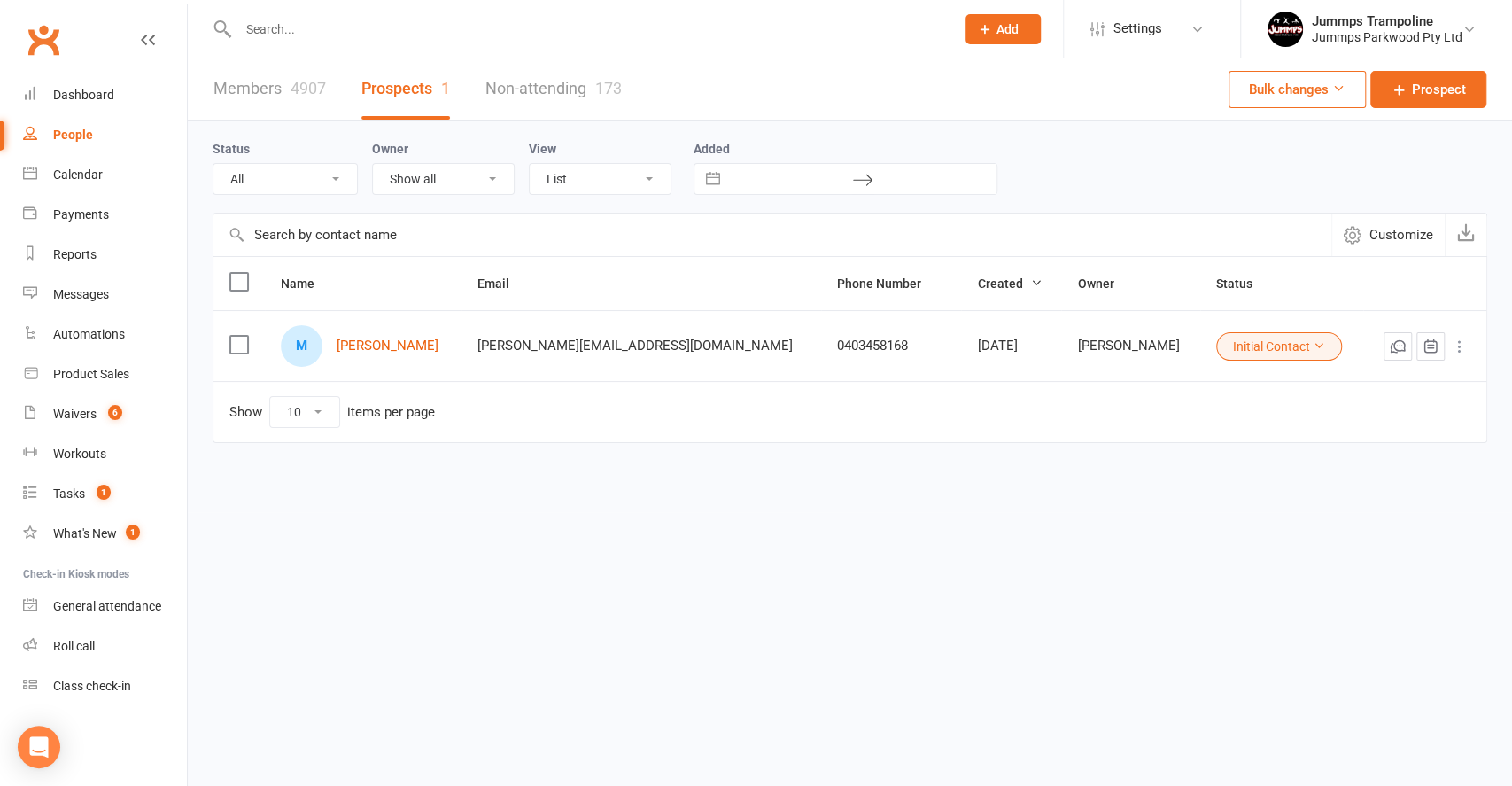 click on "Members 4907" at bounding box center (269, 89) 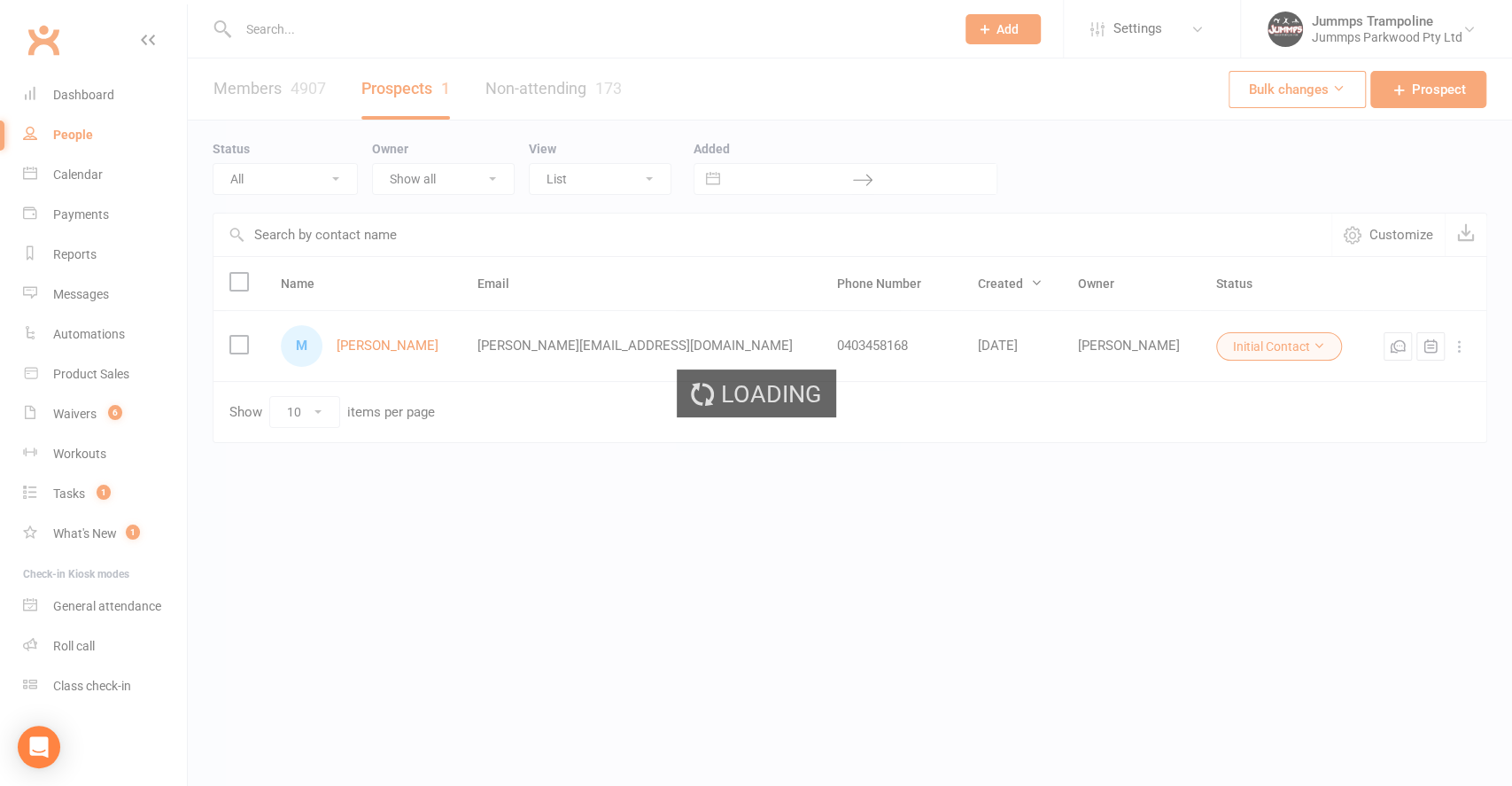 select on "100" 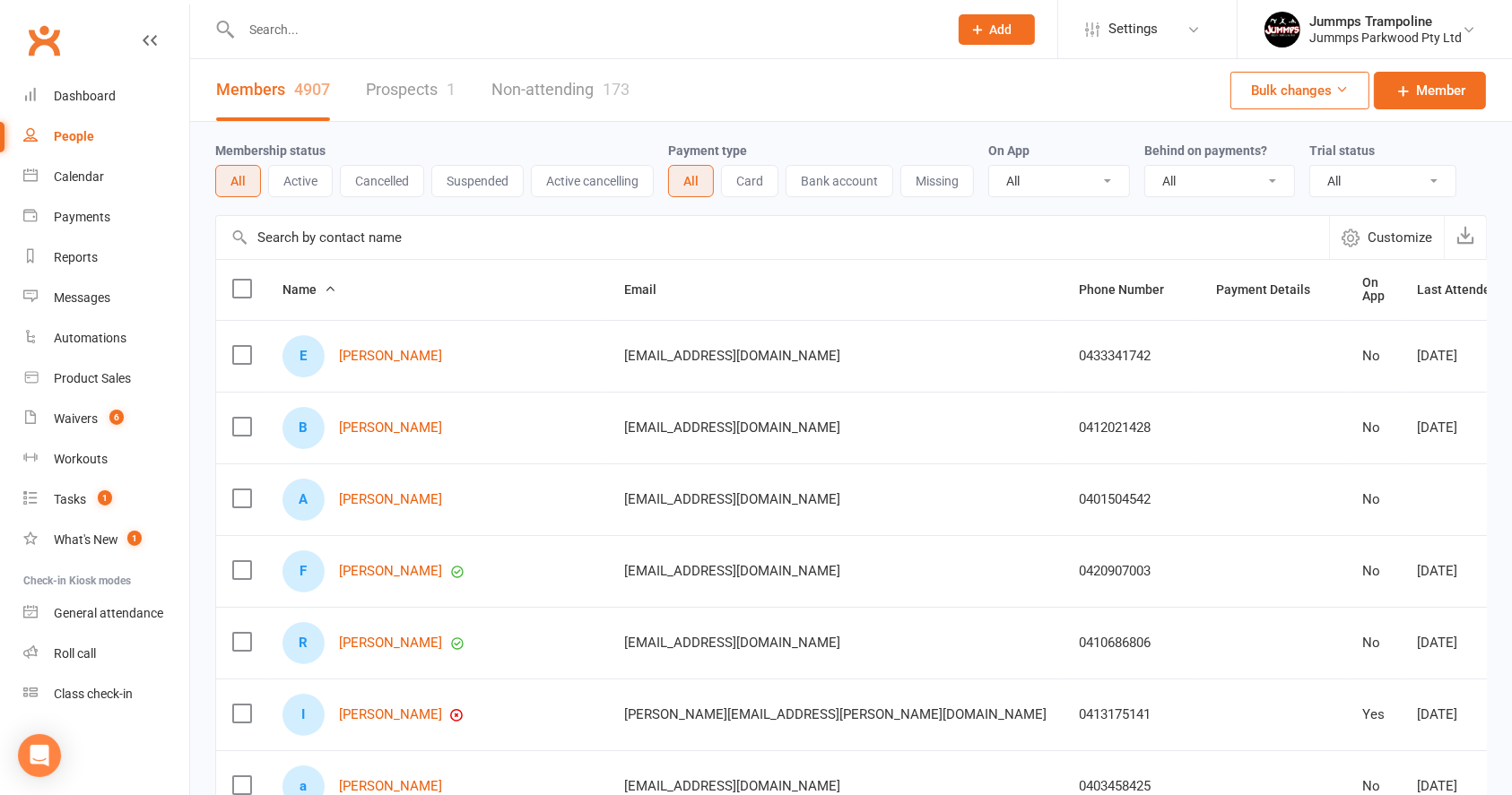click at bounding box center [575, 29] 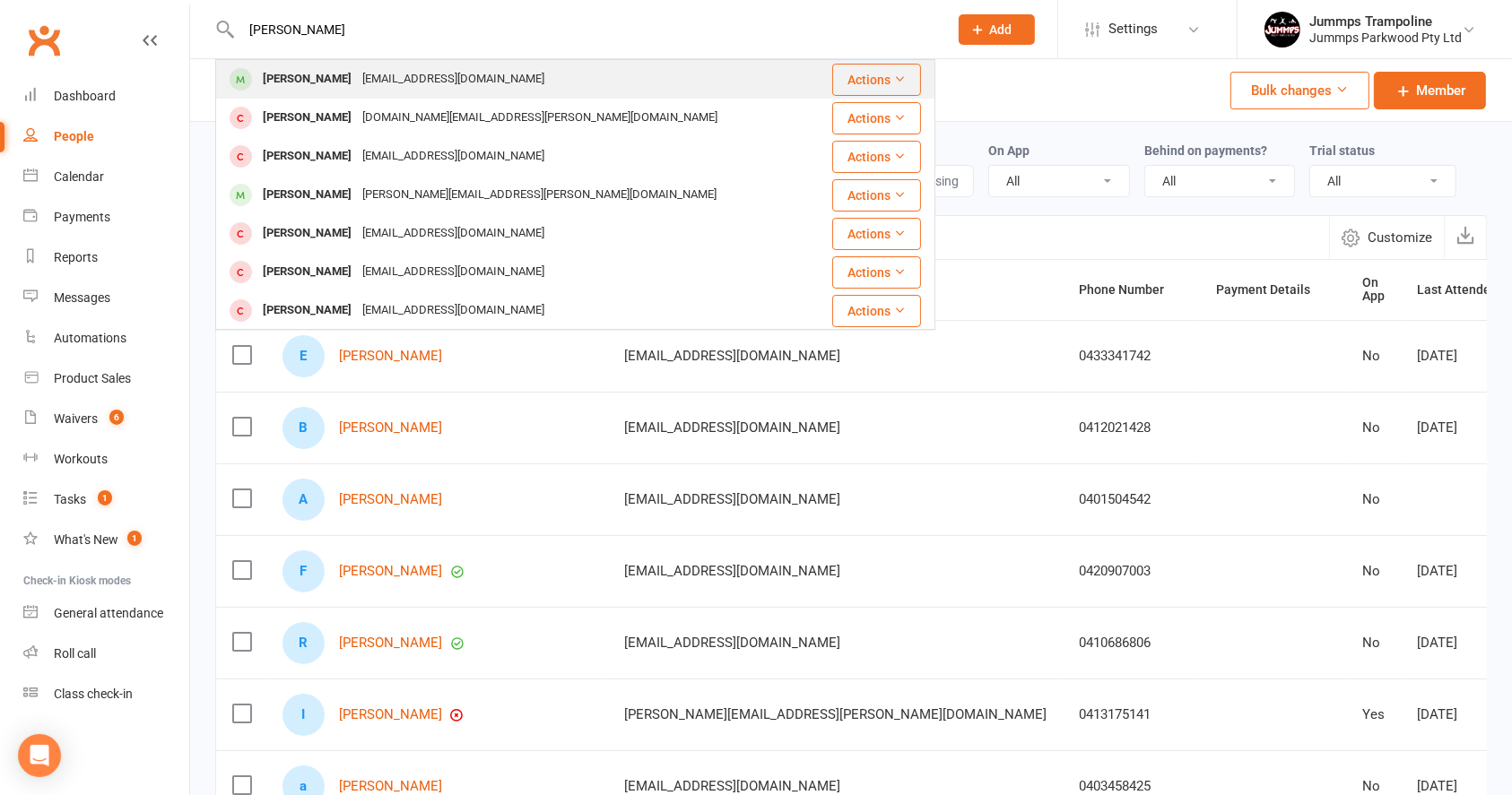 type on "sophie par" 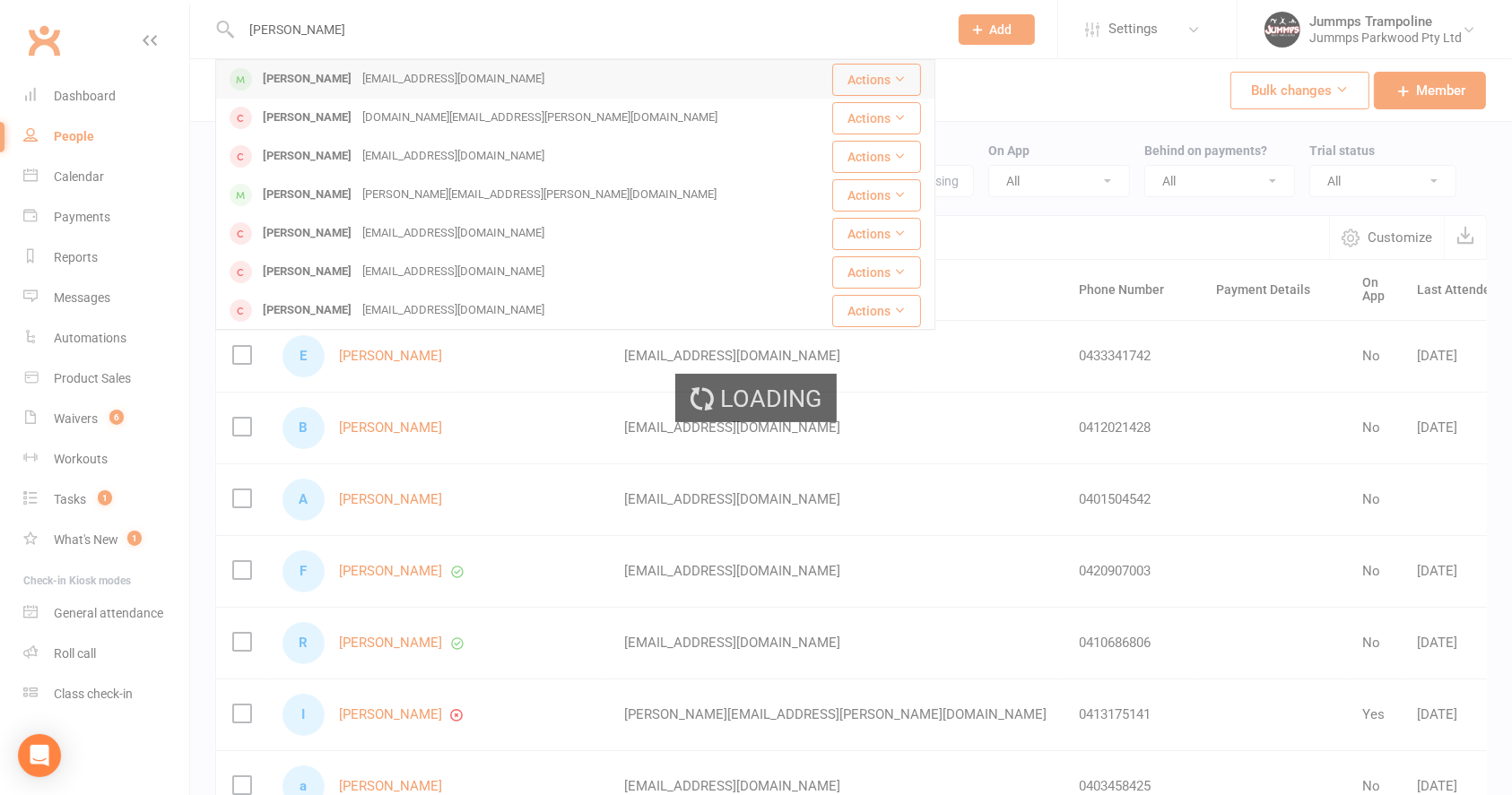 type 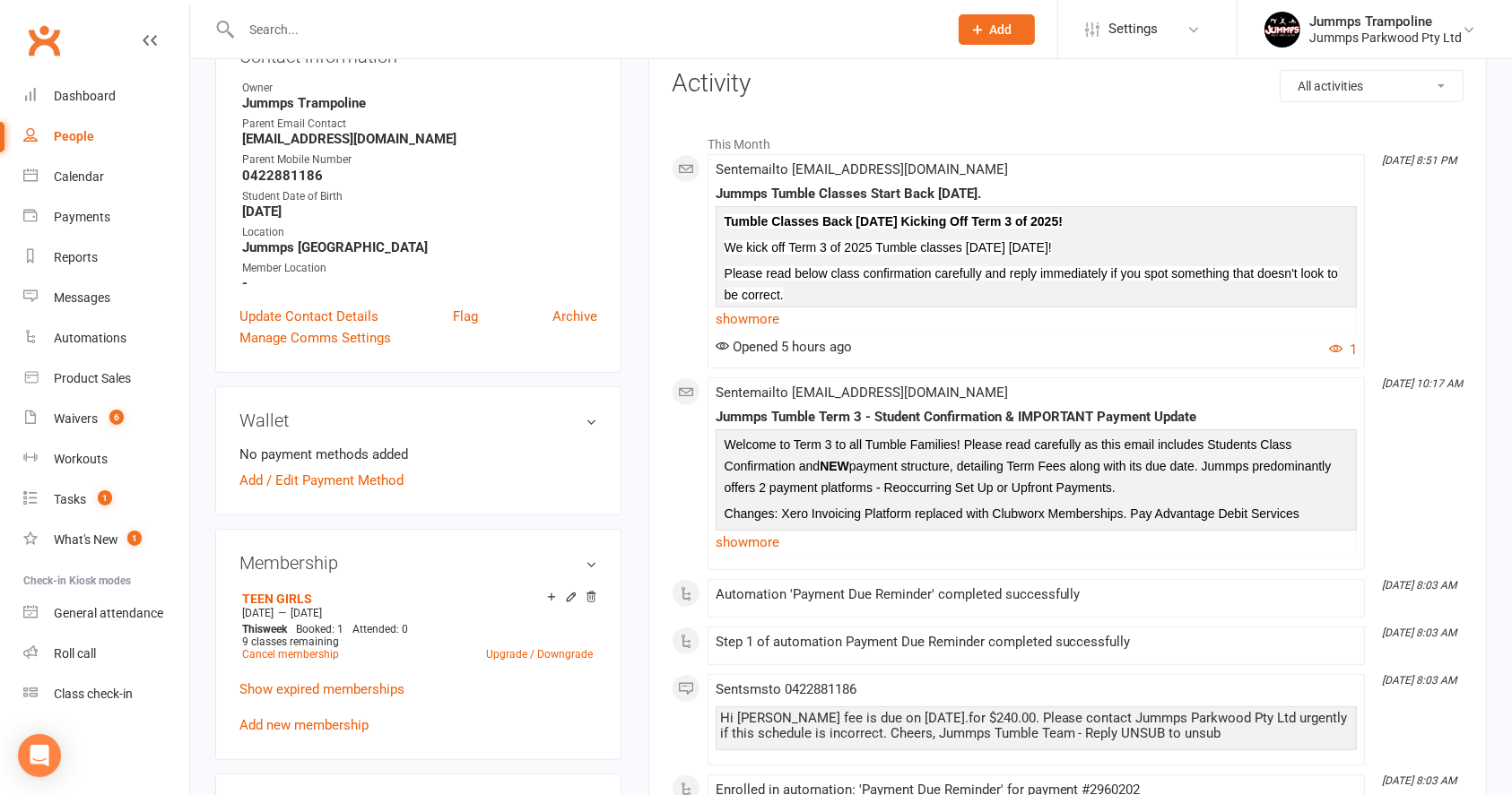 scroll, scrollTop: 0, scrollLeft: 0, axis: both 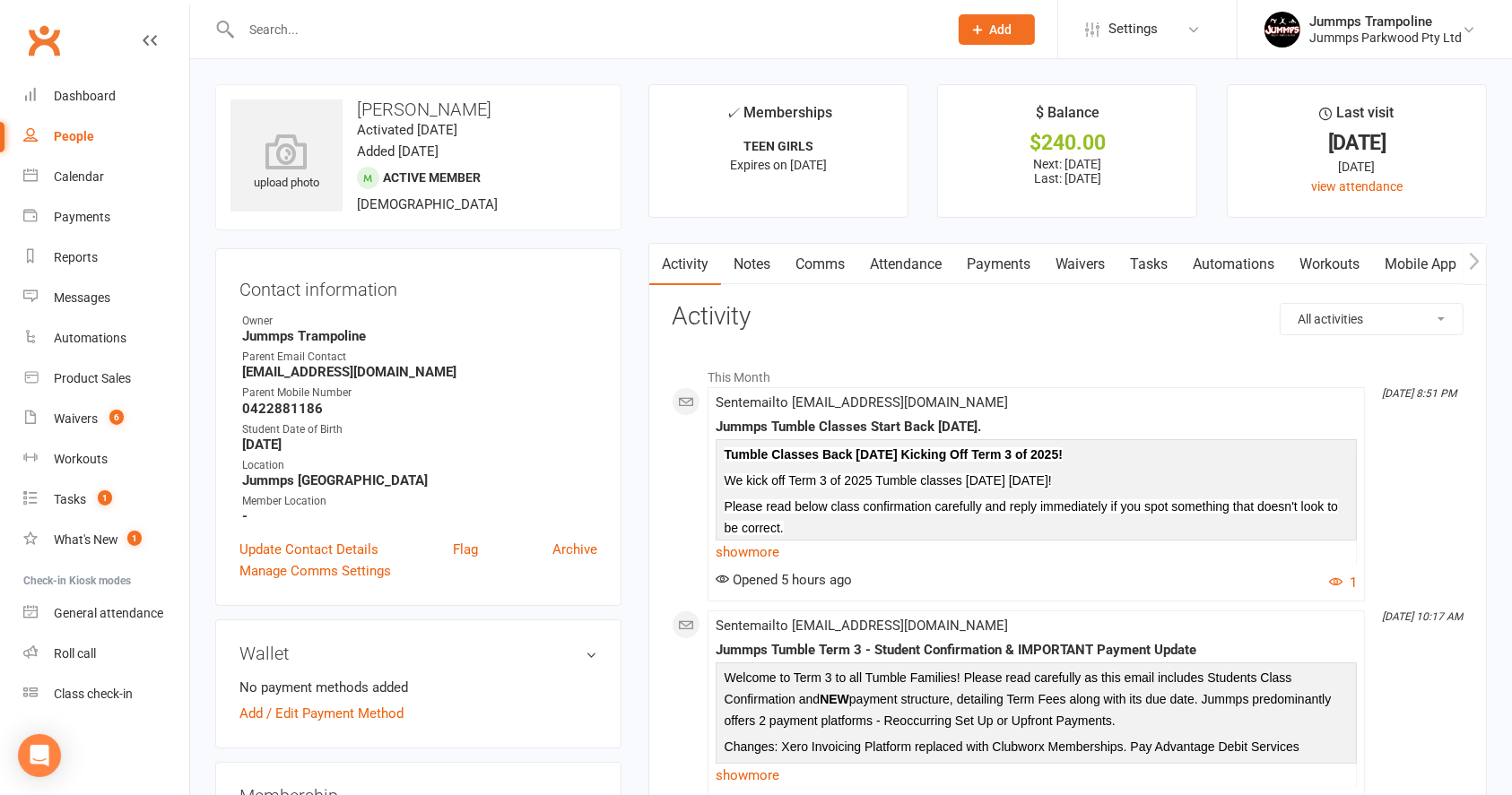 click on "Attendance" at bounding box center (906, 264) 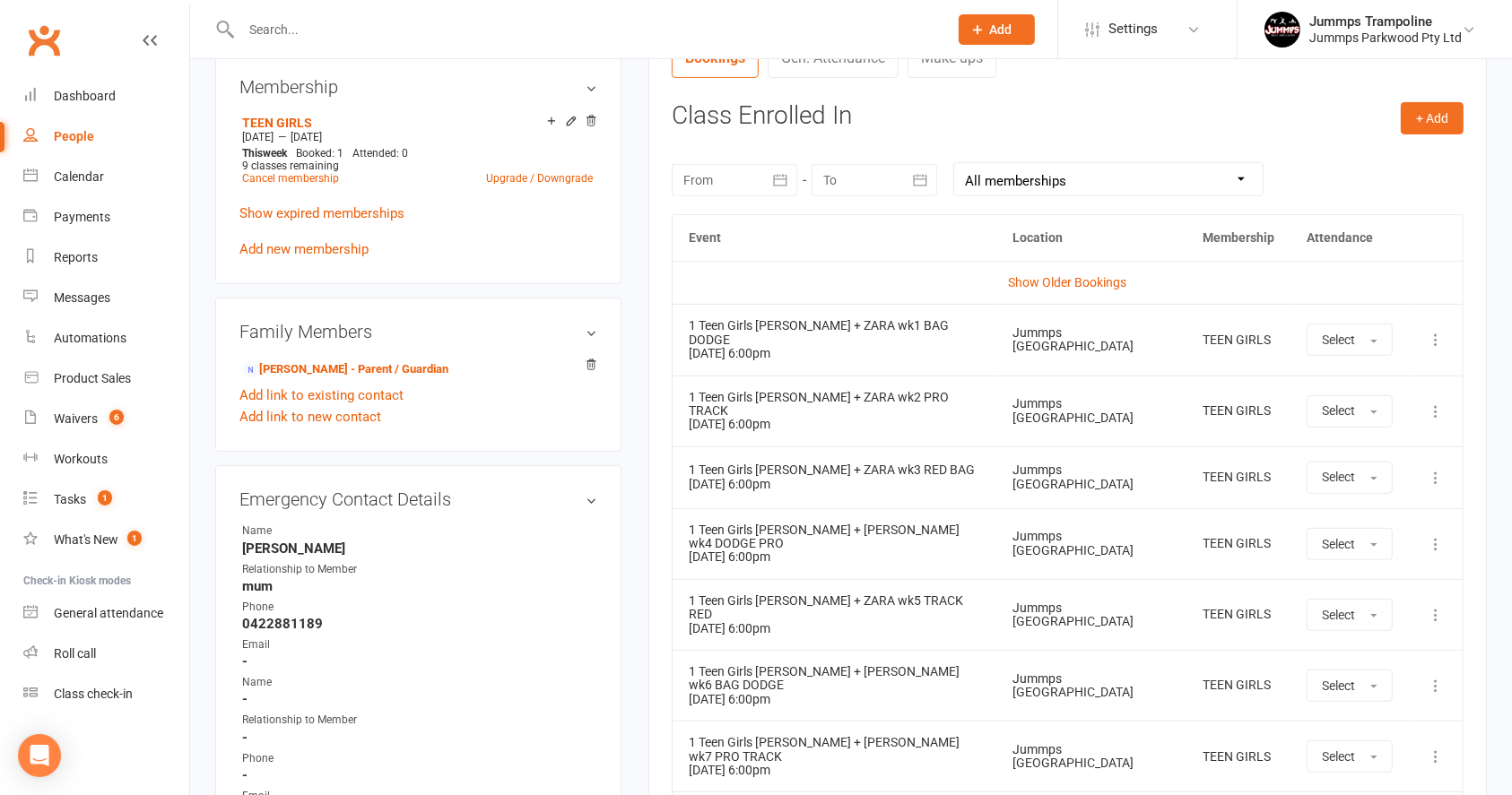 scroll, scrollTop: 711, scrollLeft: 0, axis: vertical 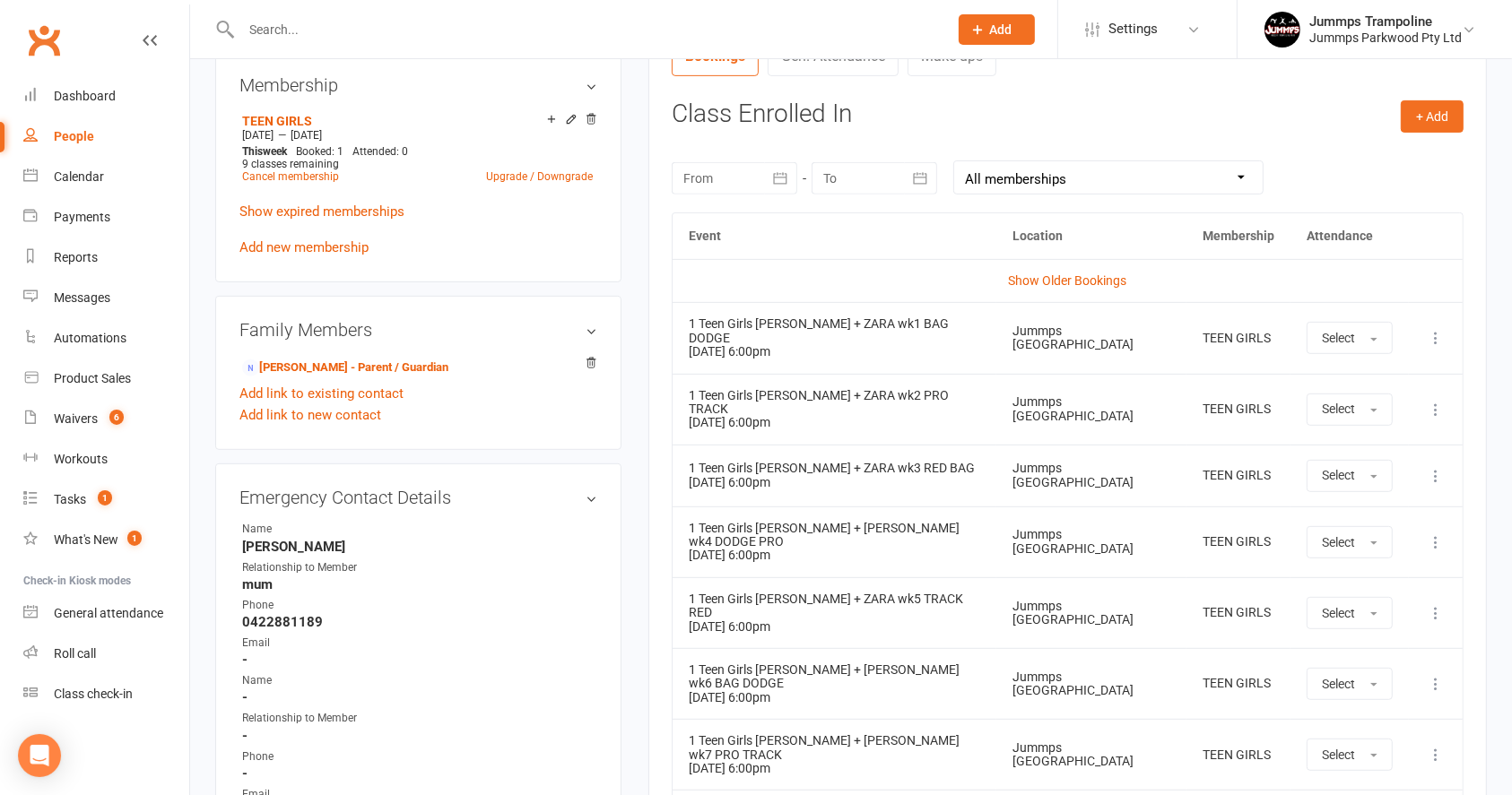 click on "Show Older Bookings" at bounding box center (1067, 281) 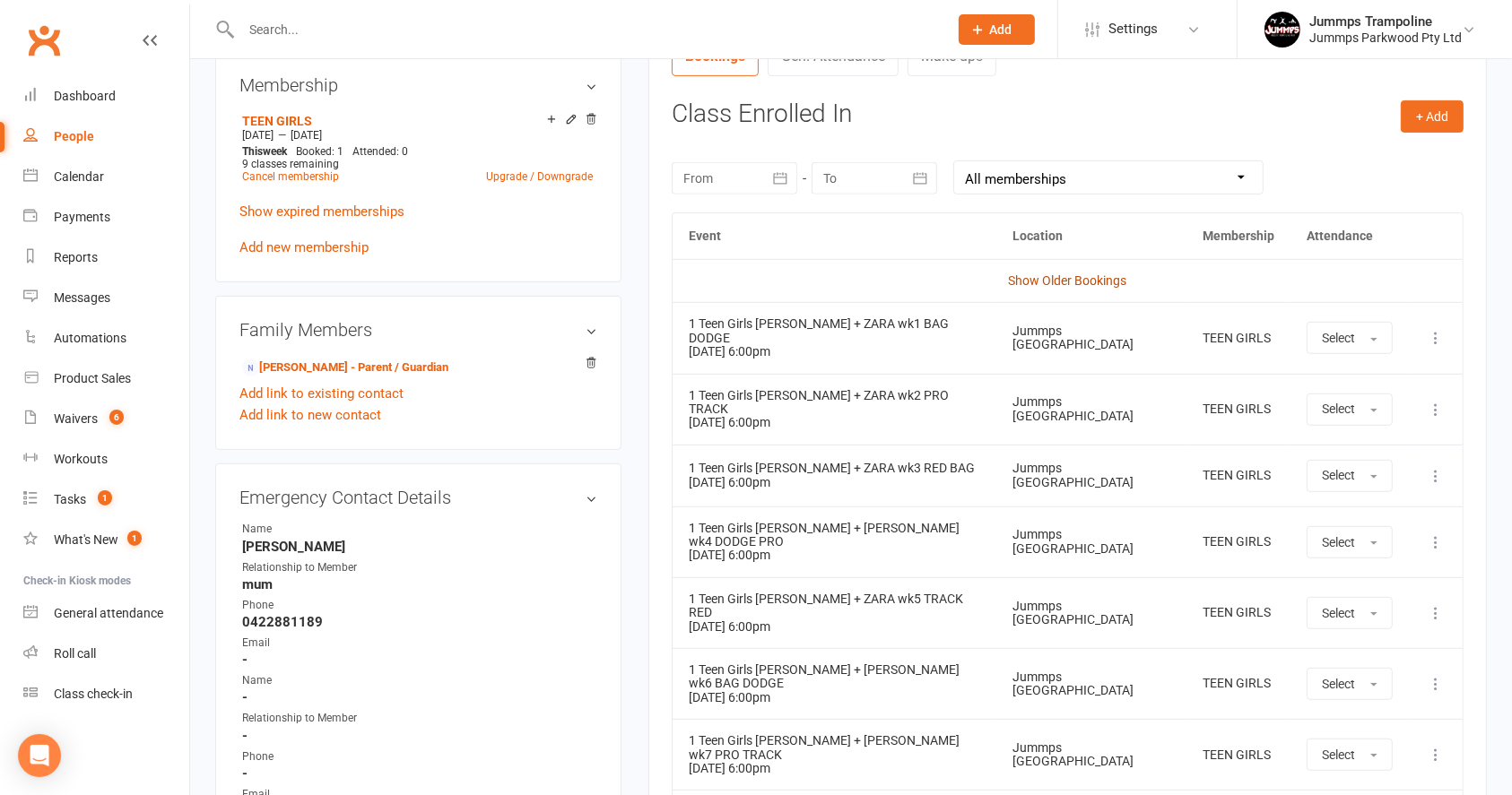 click on "Show Older Bookings" at bounding box center (1067, 281) 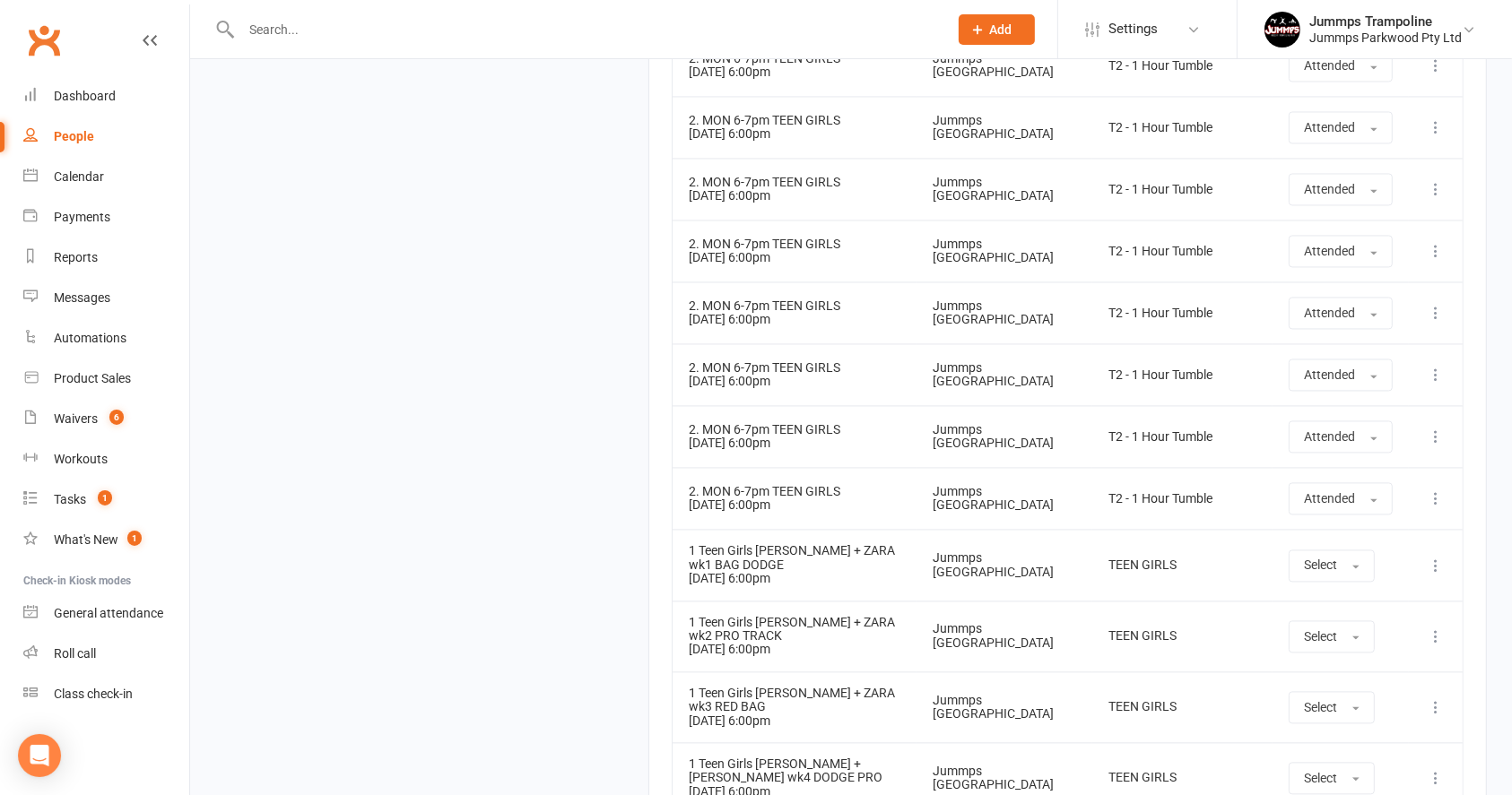 scroll, scrollTop: 9795, scrollLeft: 0, axis: vertical 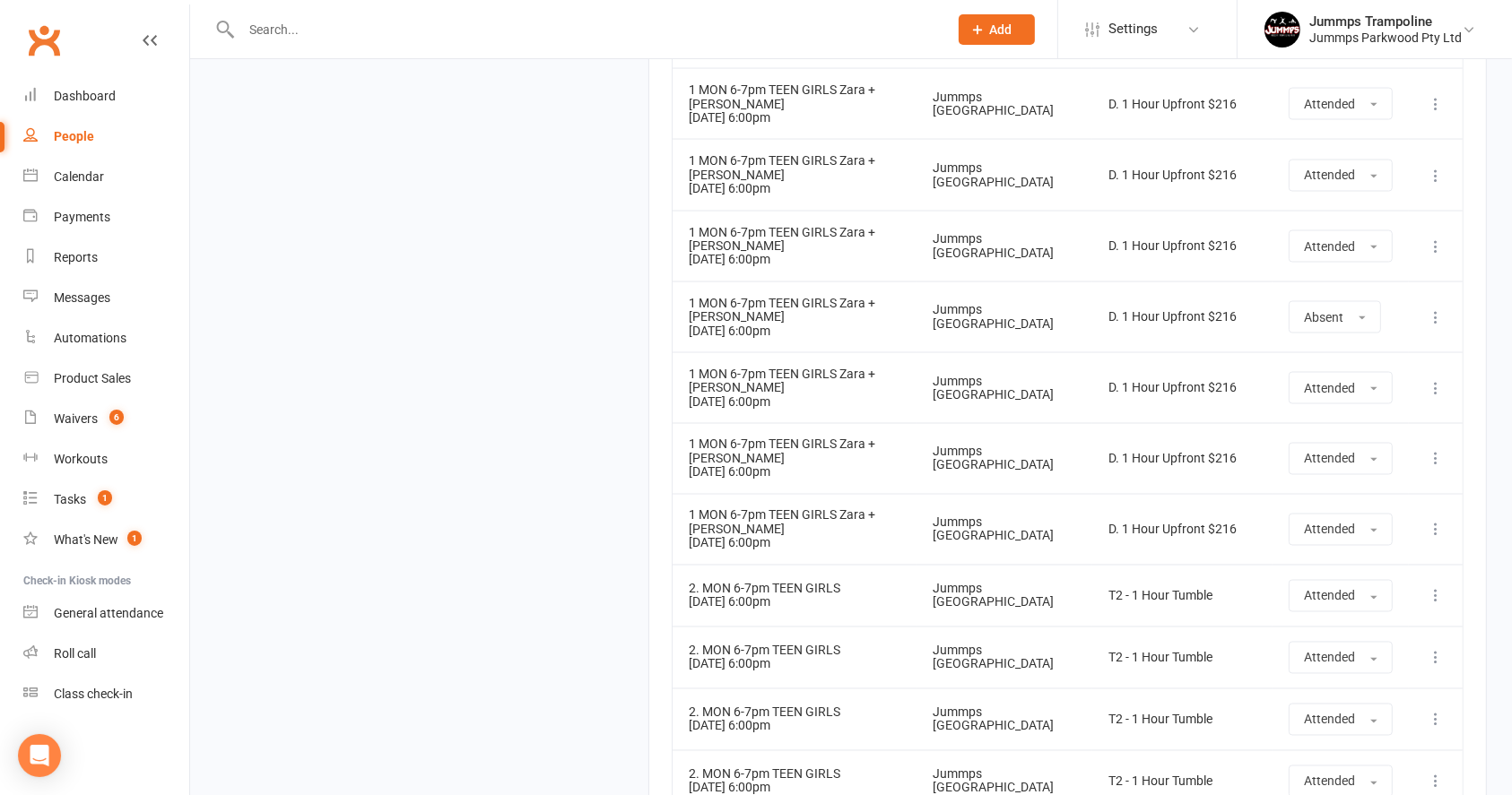 click on "Select" at bounding box center [1320, 1095] 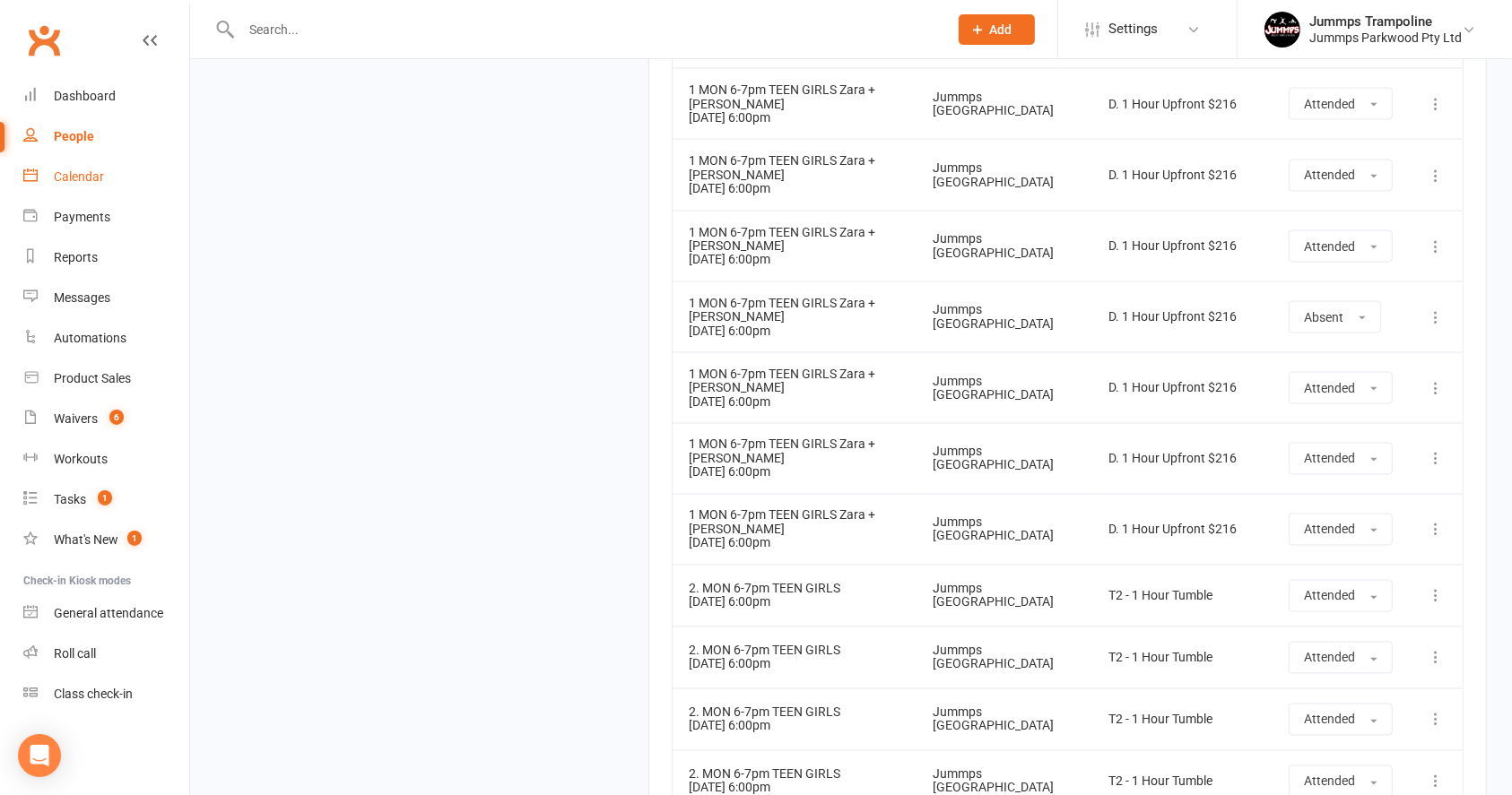 click on "Calendar" at bounding box center (106, 177) 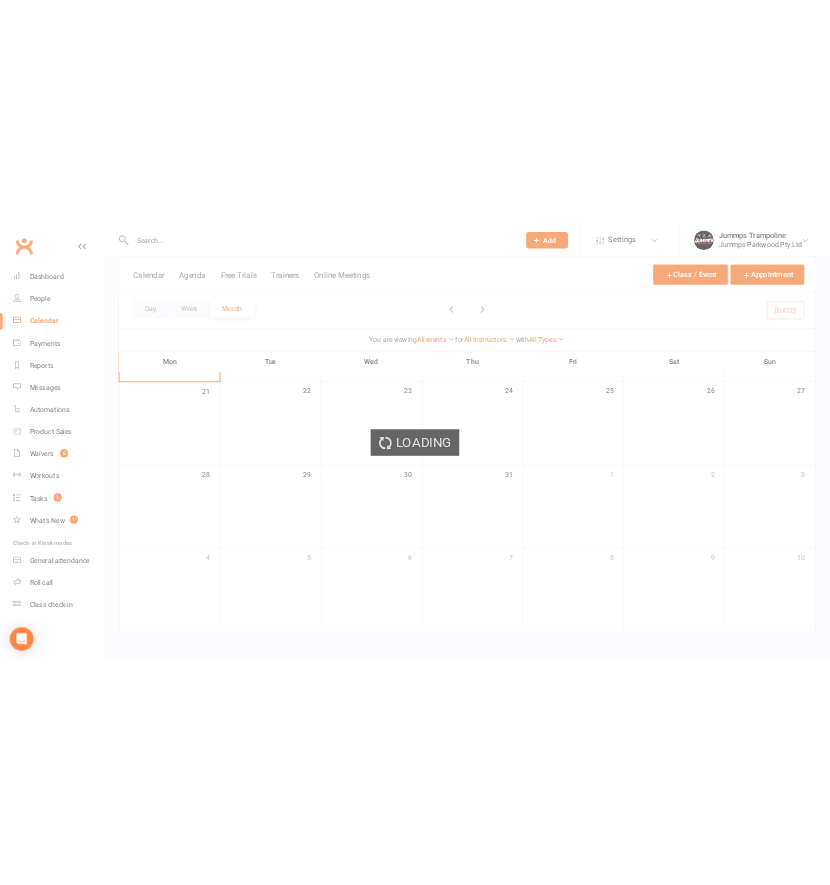 scroll, scrollTop: 0, scrollLeft: 0, axis: both 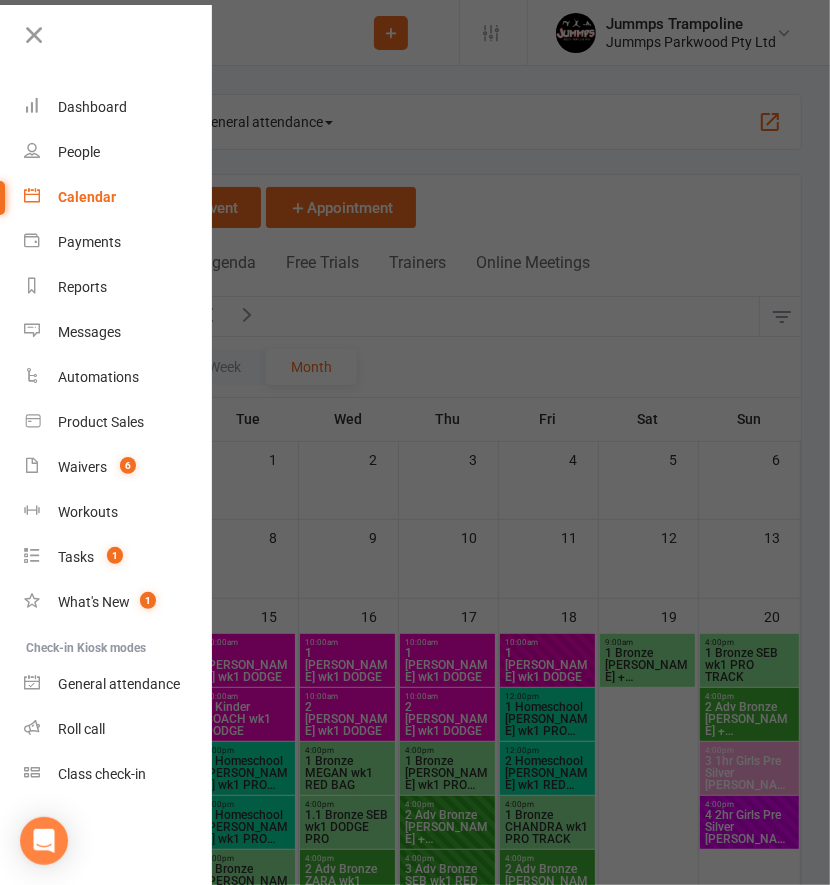 click at bounding box center (415, 442) 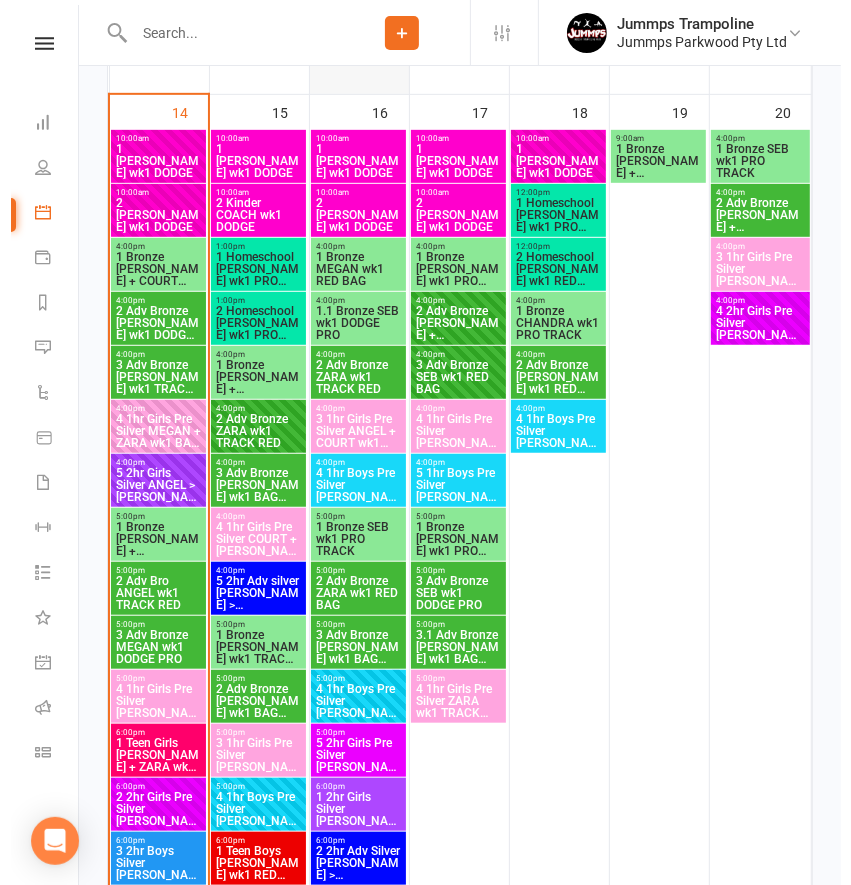 scroll, scrollTop: 509, scrollLeft: 0, axis: vertical 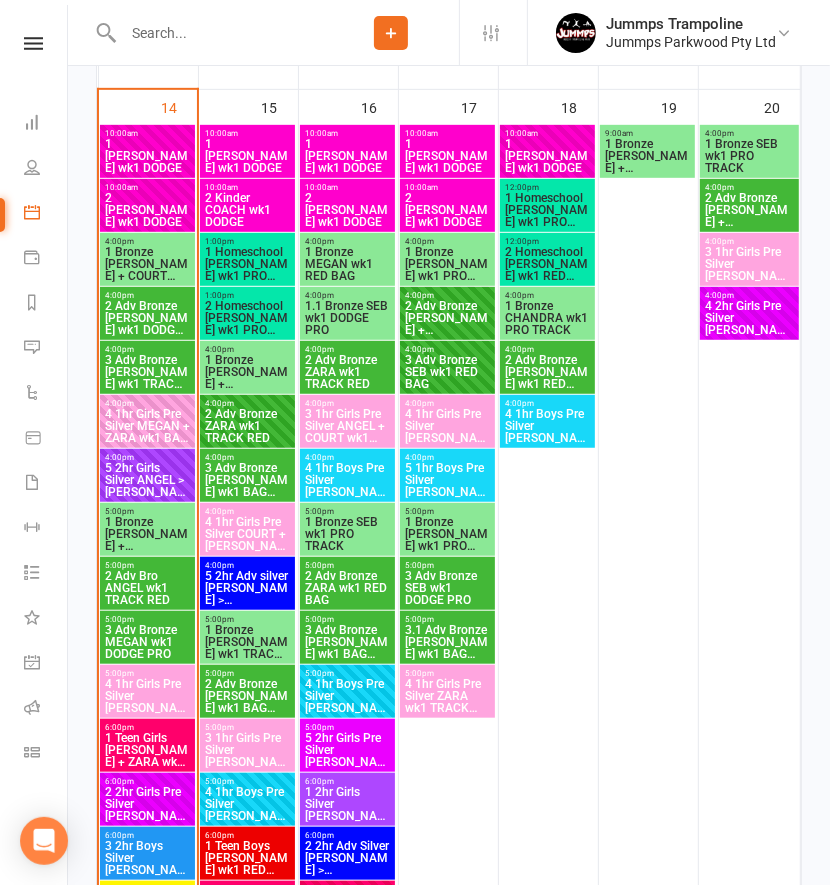 click on "3 Adv Bronze [PERSON_NAME] wk1 TRACK RED" at bounding box center [147, 372] 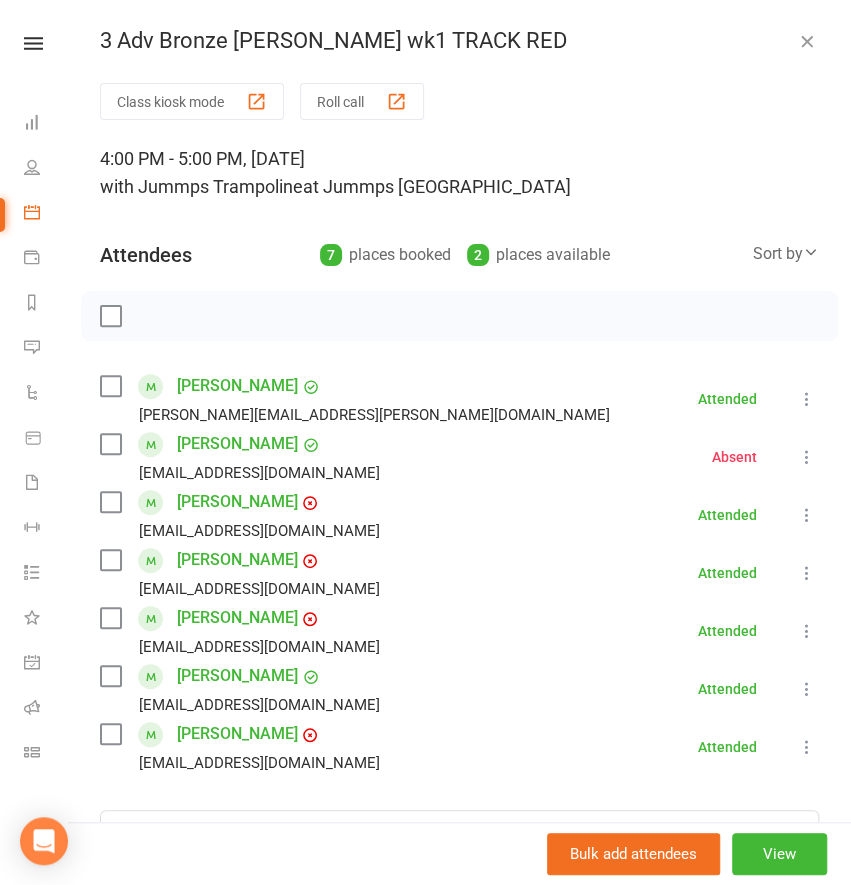 scroll, scrollTop: 4, scrollLeft: 0, axis: vertical 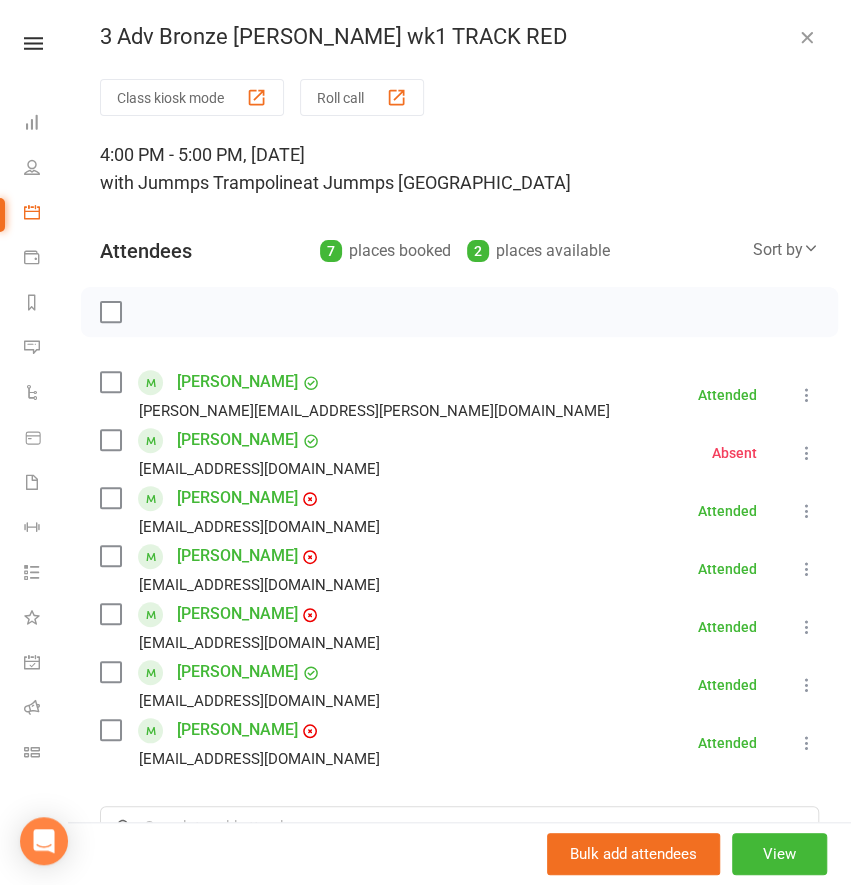 click at bounding box center (807, 37) 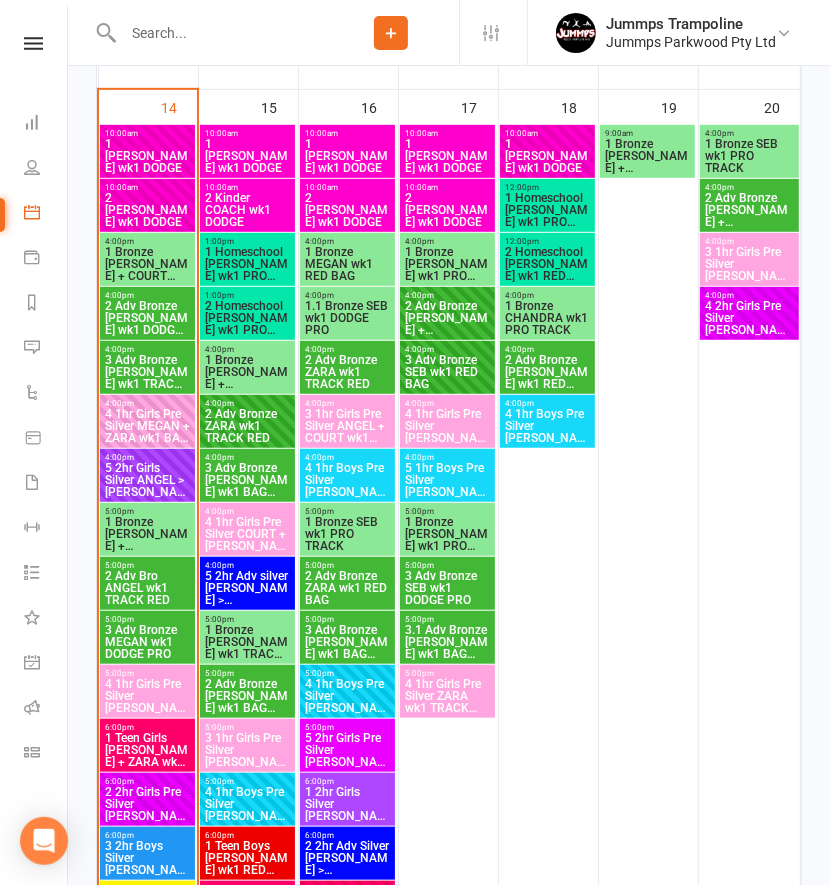 click on "2 Adv Bronze HOLLY wk1 BAG DODGE" at bounding box center (247, 696) 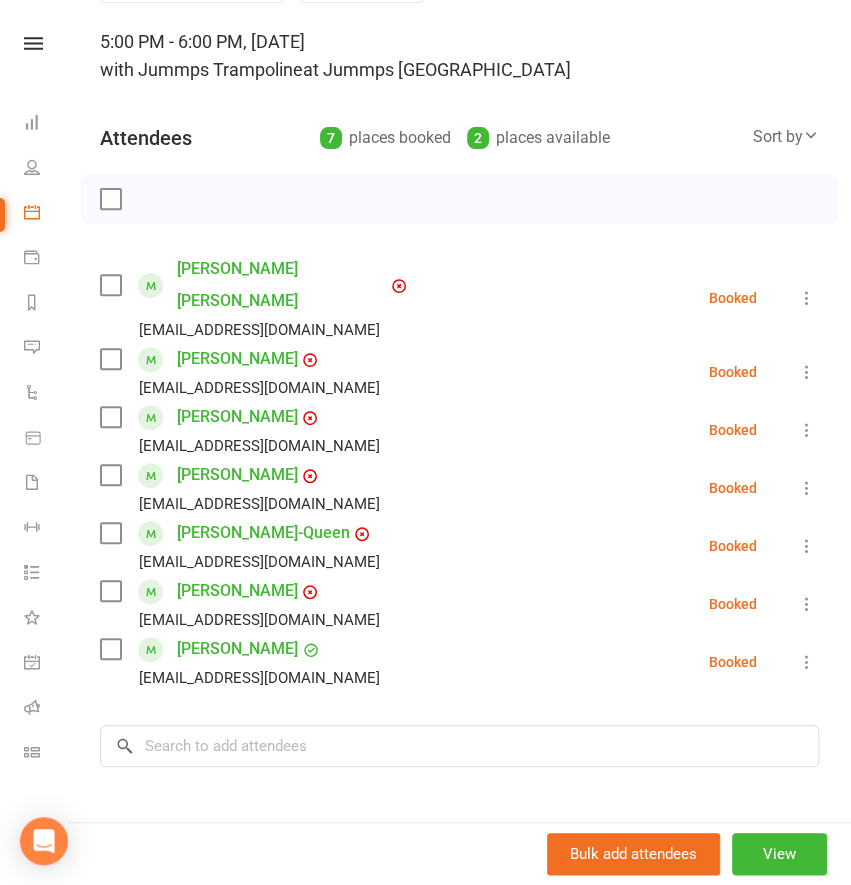 scroll, scrollTop: 0, scrollLeft: 0, axis: both 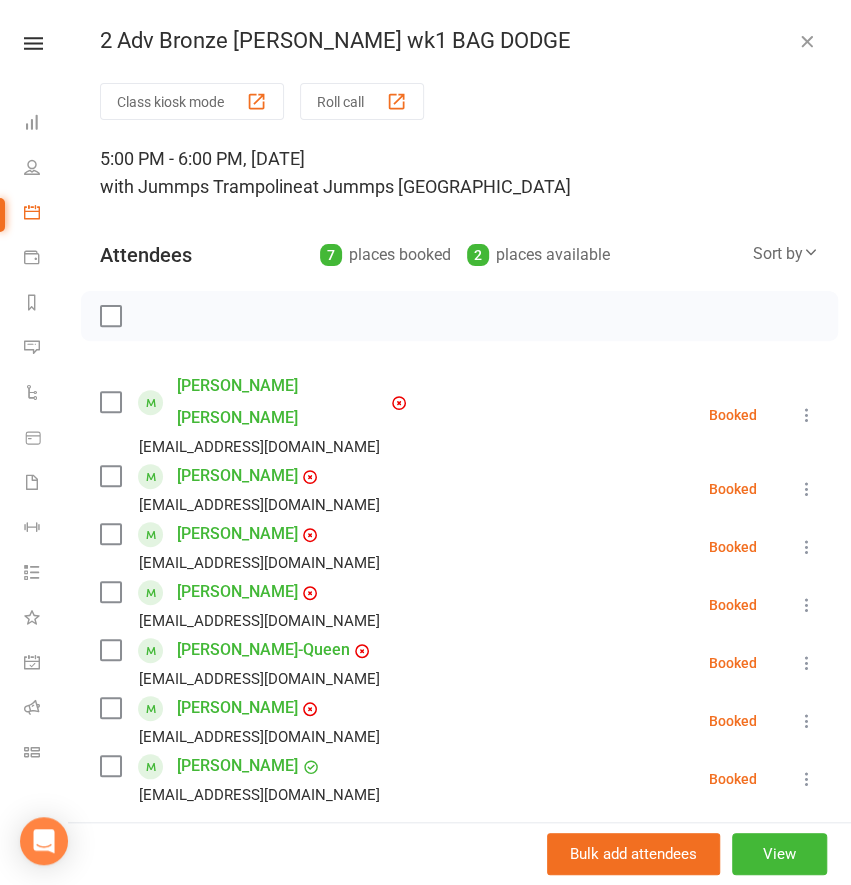 click at bounding box center [807, 41] 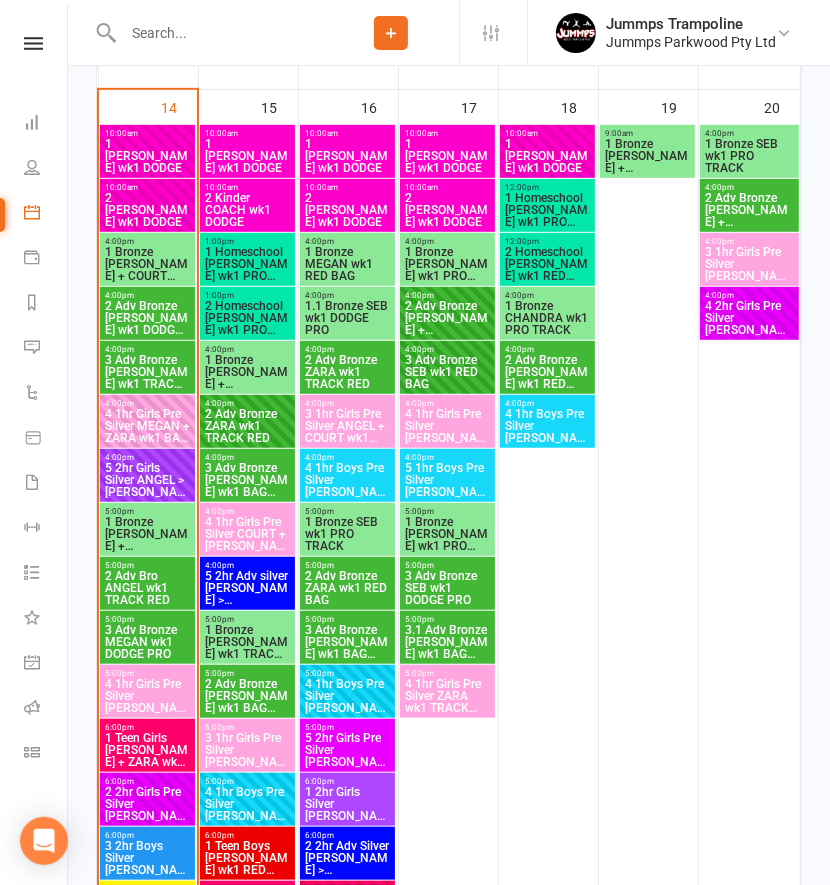 click on "2 Adv Bronze ZARA wk1 TRACK RED" at bounding box center (247, 426) 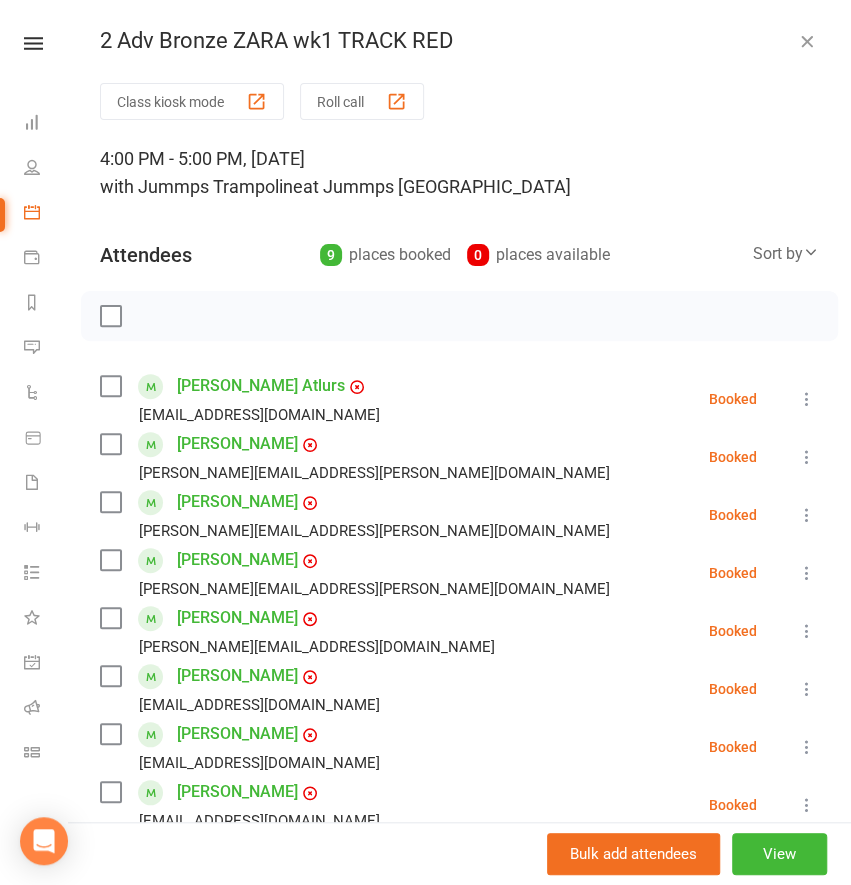 click on "2 Adv Bronze ZARA wk1 TRACK RED Class kiosk mode  Roll call  4:00 PM - 5:00 PM, Tuesday, July, 15, 2025 with Jummps Trampoline  at  Jummps Trampoline Park  Attendees  9  places booked 0  places available Sort by  Last name  First name  Booking created    Sanvi Atlurs  bhanuparchuri@gmail.com Booked More info  Remove  Check in  Mark absent  Send message  All bookings for series    Michael Becker  brett.becker@gmail.com Booked More info  Remove  Check in  Mark absent  Send message  All bookings for series    Sophie Becker  brett.becker@gmail.com Booked More info  Remove  Check in  Mark absent  Send message  All bookings for series    Willow Joiner  tamika.shay@gmail.com Booked More info  Remove  Check in  Mark absent  Send message  All bookings for series    Izabelle Marshall  Nicole_clarke_@hotmail.com Booked More info  Remove  Check in  Mark absent  Send message  All bookings for series    Joseph Minnear  nadiadavid2010@hotmail.com Booked More info  Remove  Check in  Mark absent  Send message    Booked" at bounding box center [459, 442] 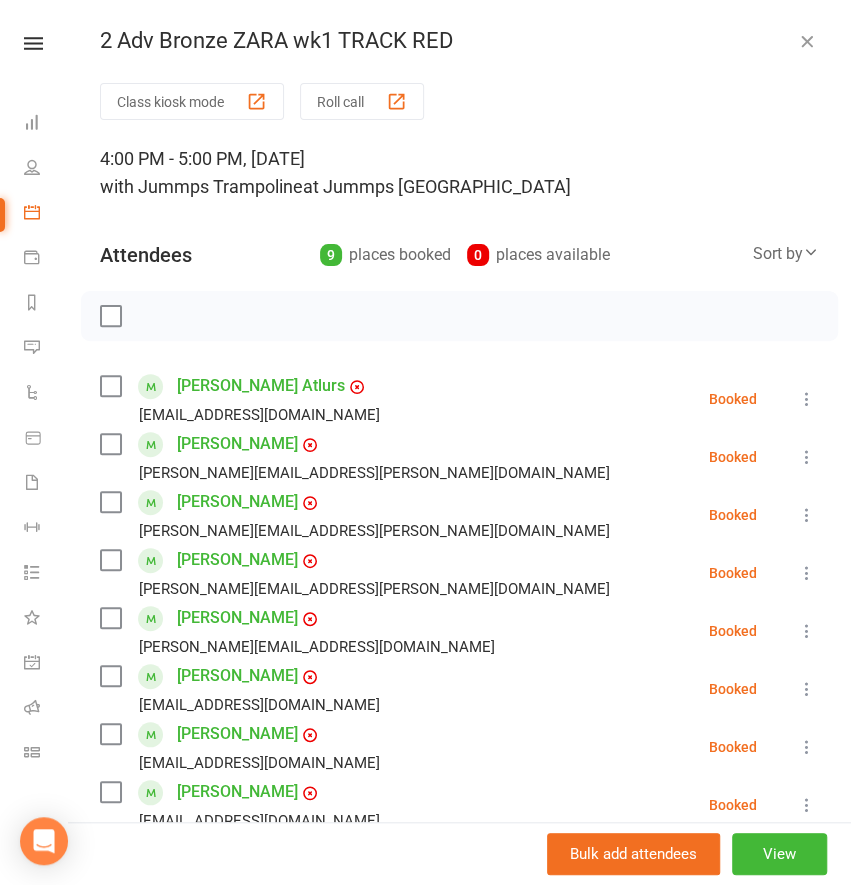 click at bounding box center (807, 41) 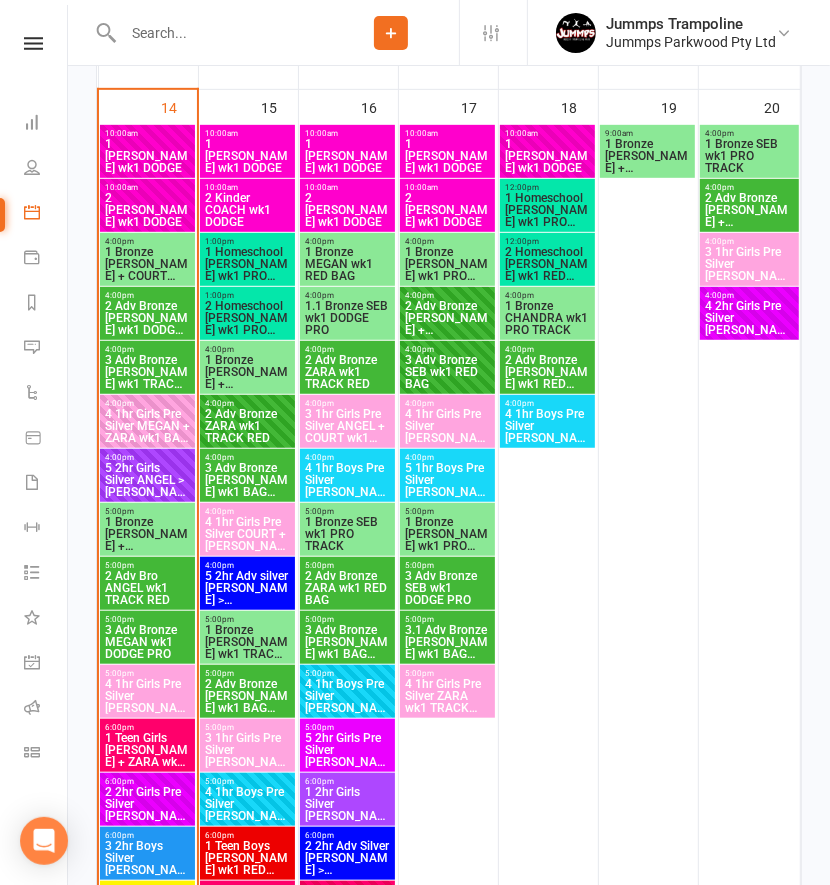 click on "3 Adv Bronze ADAM wk1 BAG DODGE" at bounding box center [247, 480] 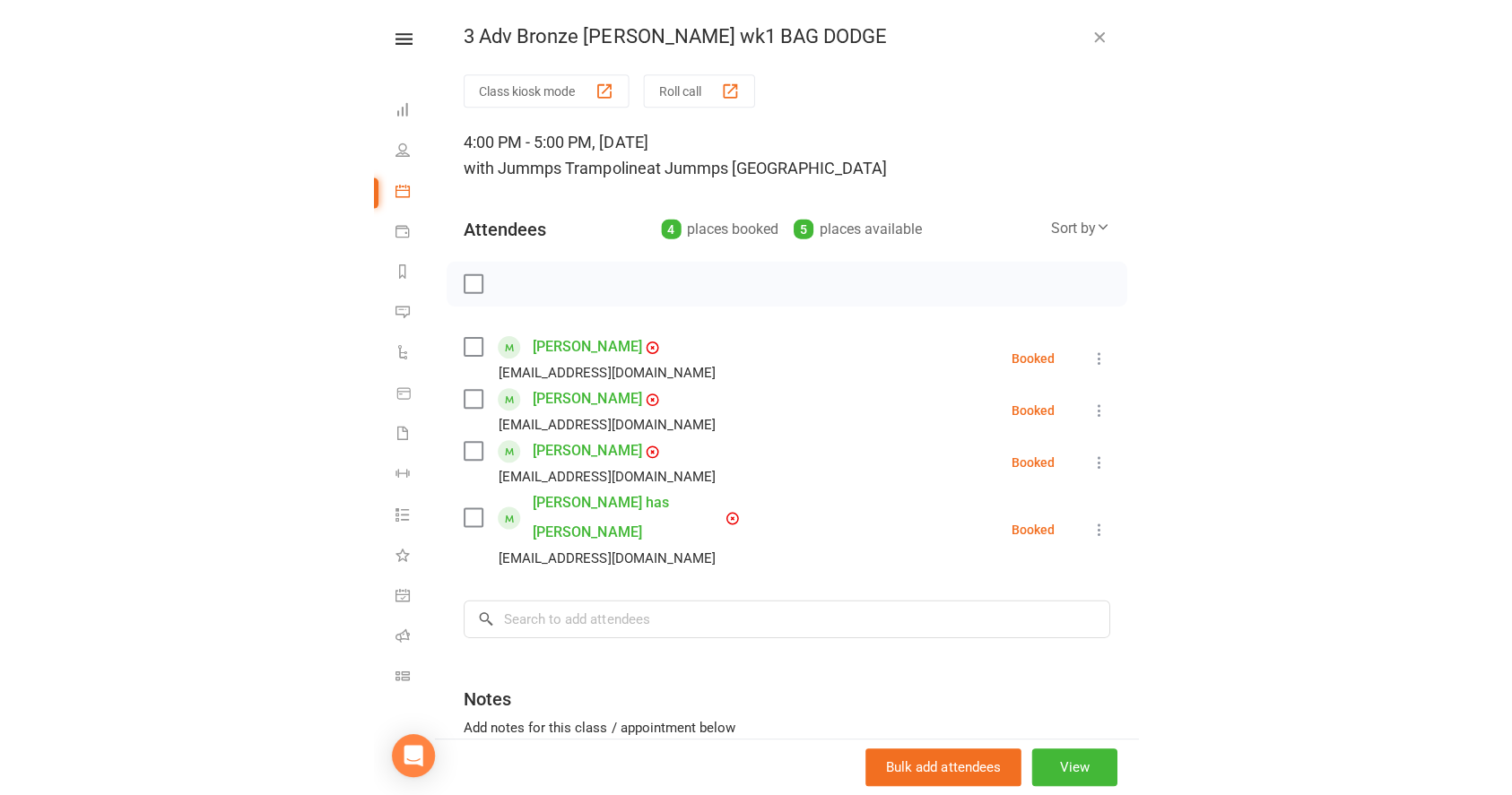 scroll, scrollTop: 441, scrollLeft: 0, axis: vertical 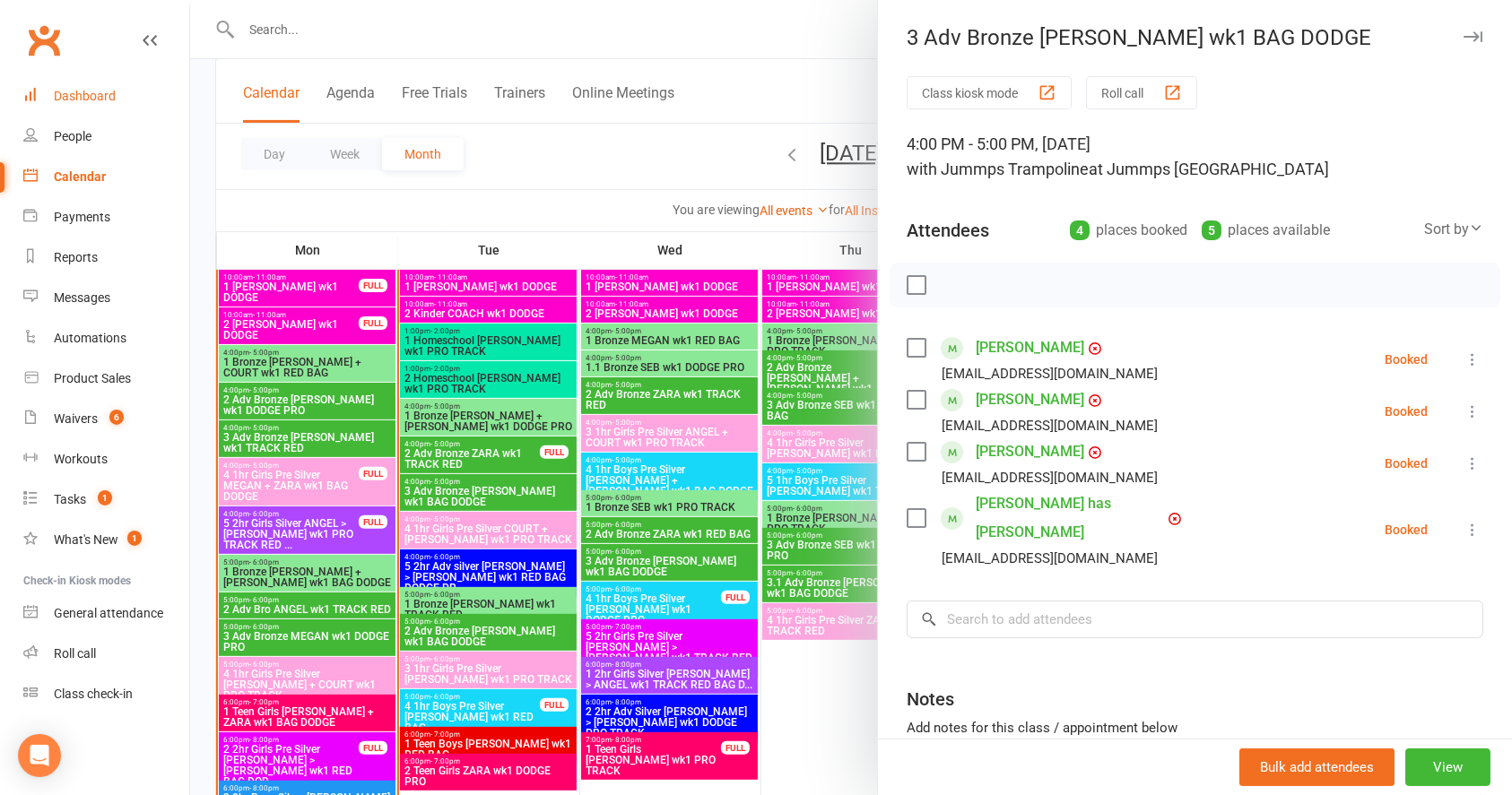 click on "Dashboard" at bounding box center [84, 96] 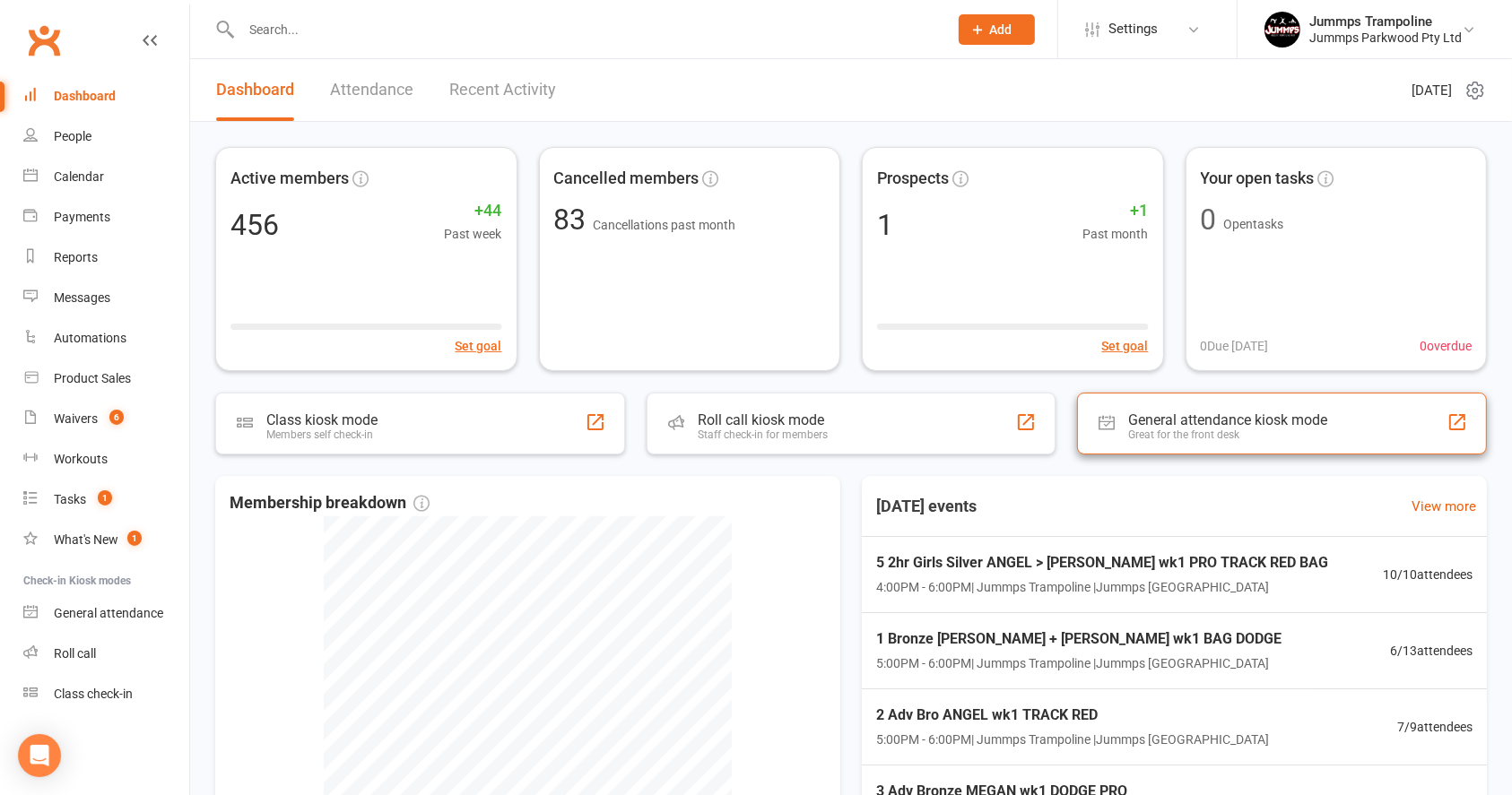 click on "General attendance kiosk mode" at bounding box center [1228, 419] 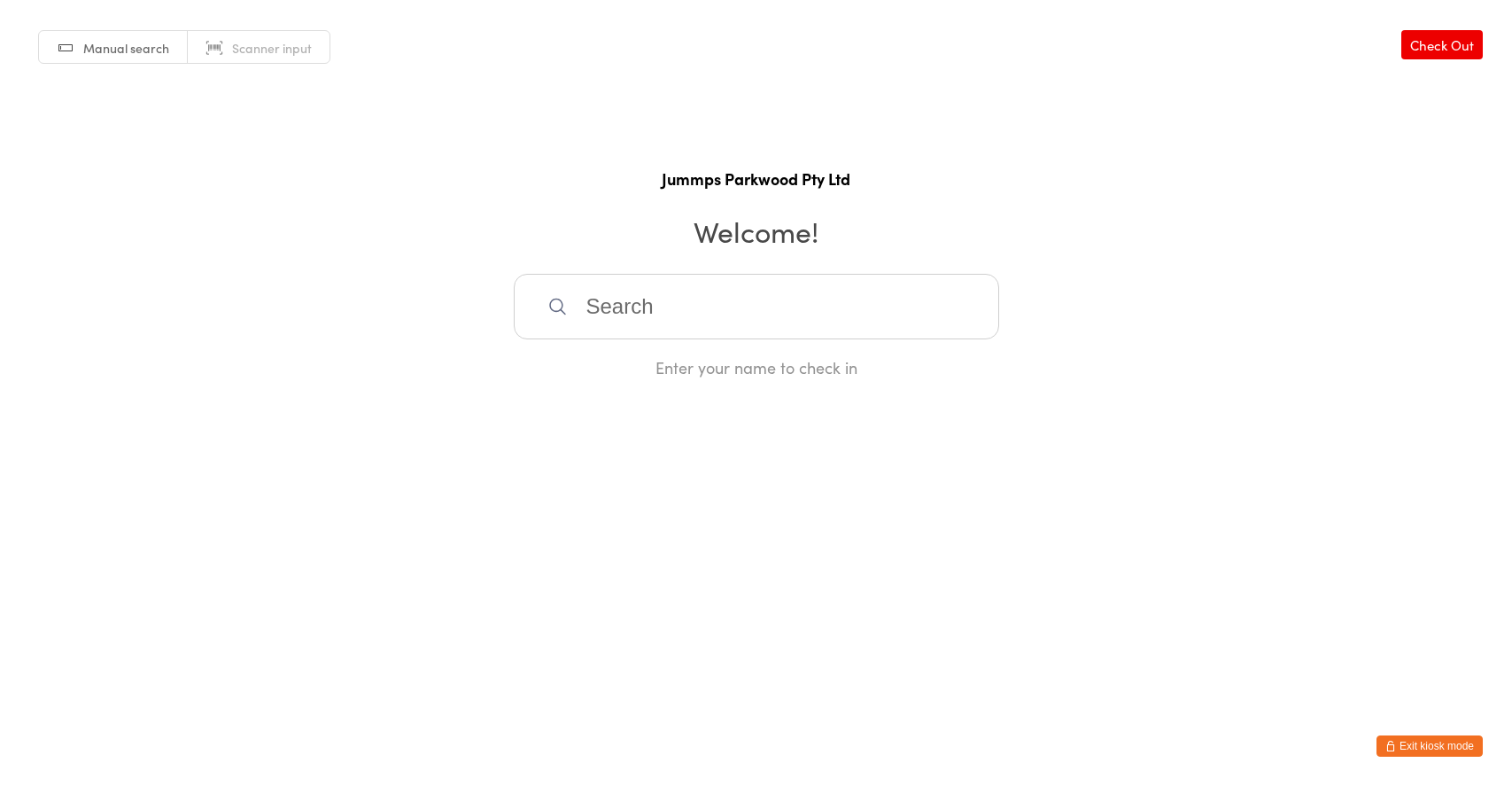 scroll, scrollTop: 0, scrollLeft: 0, axis: both 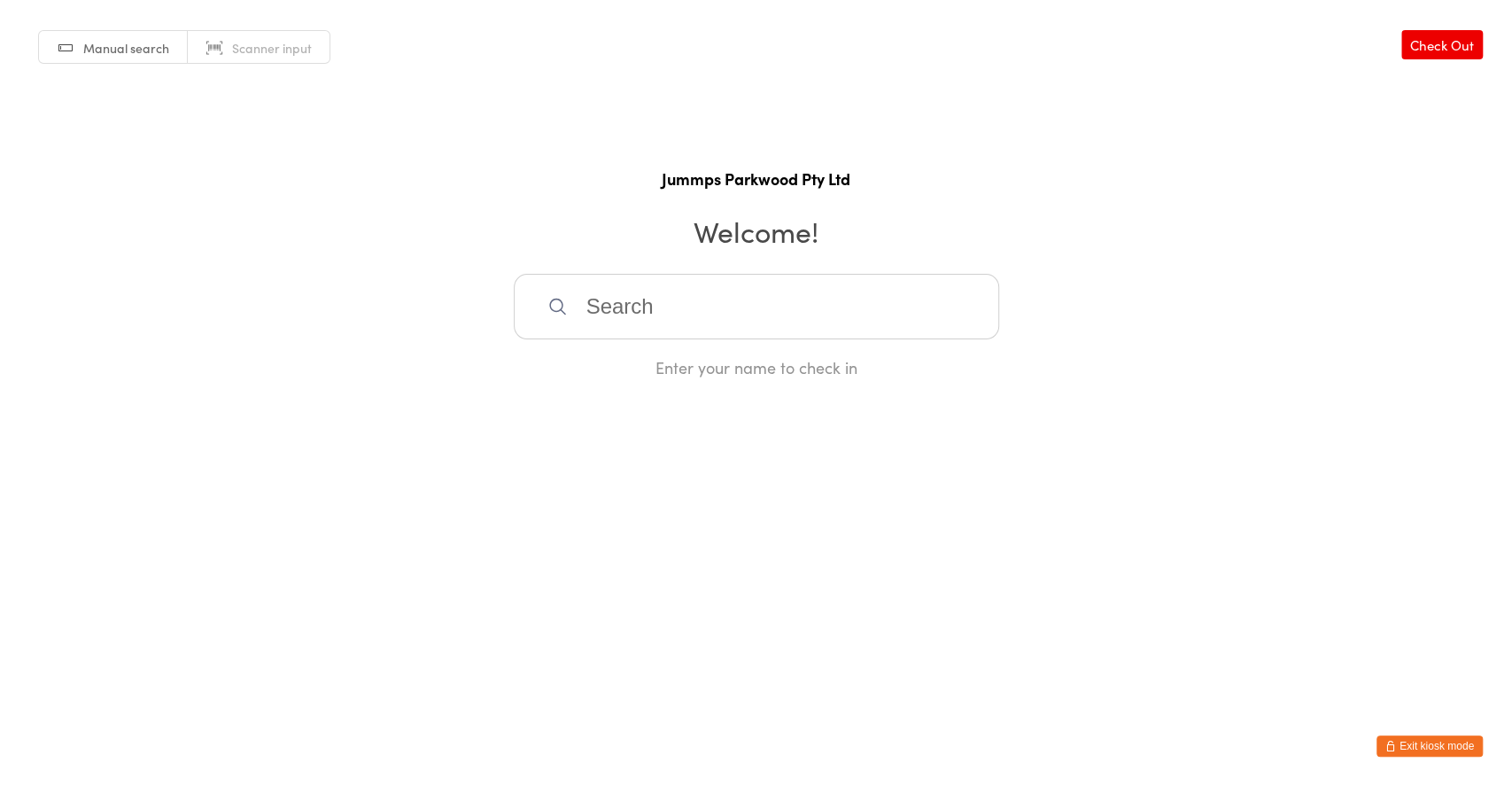 click at bounding box center [756, 307] 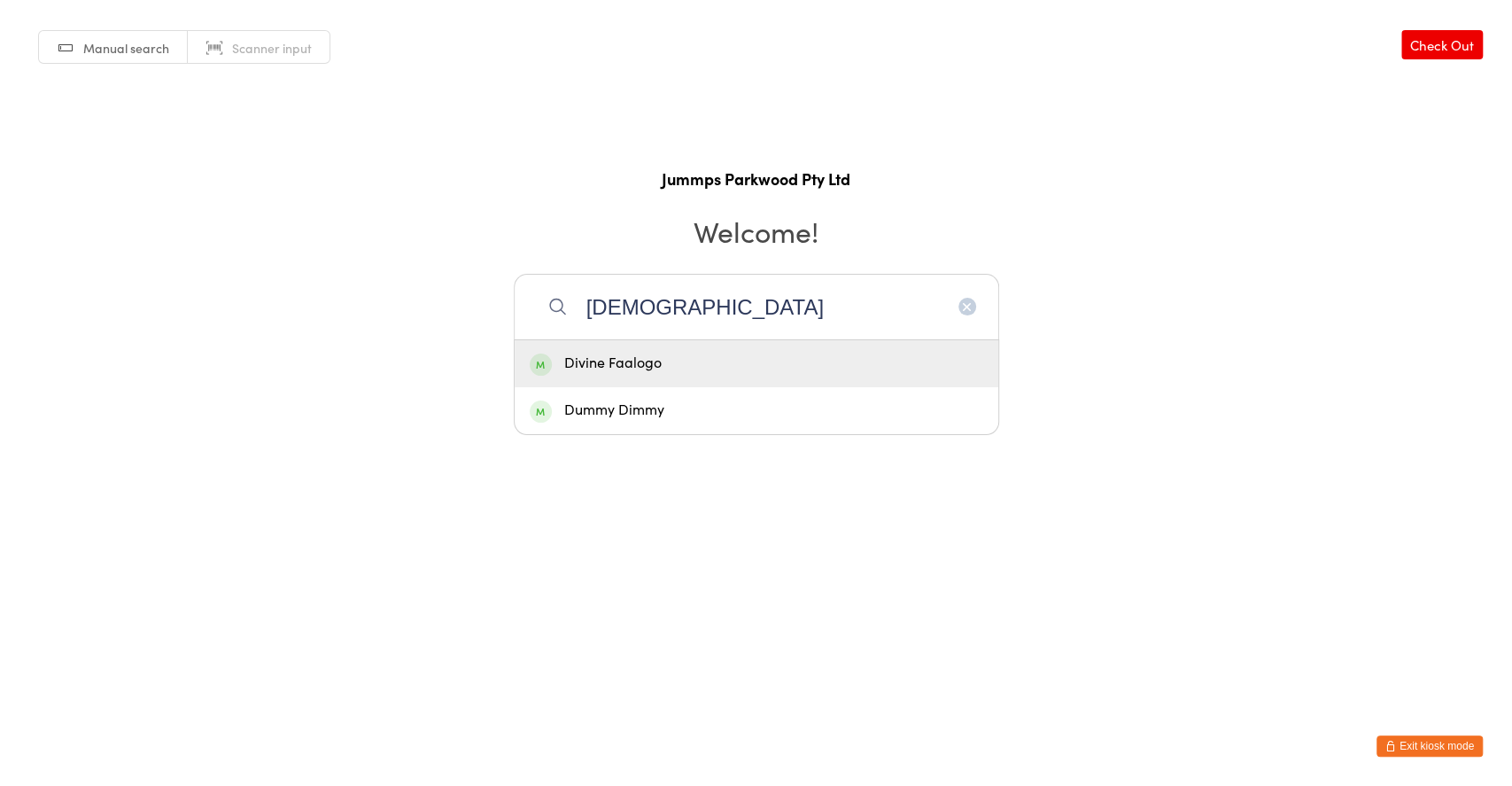 type on "divin" 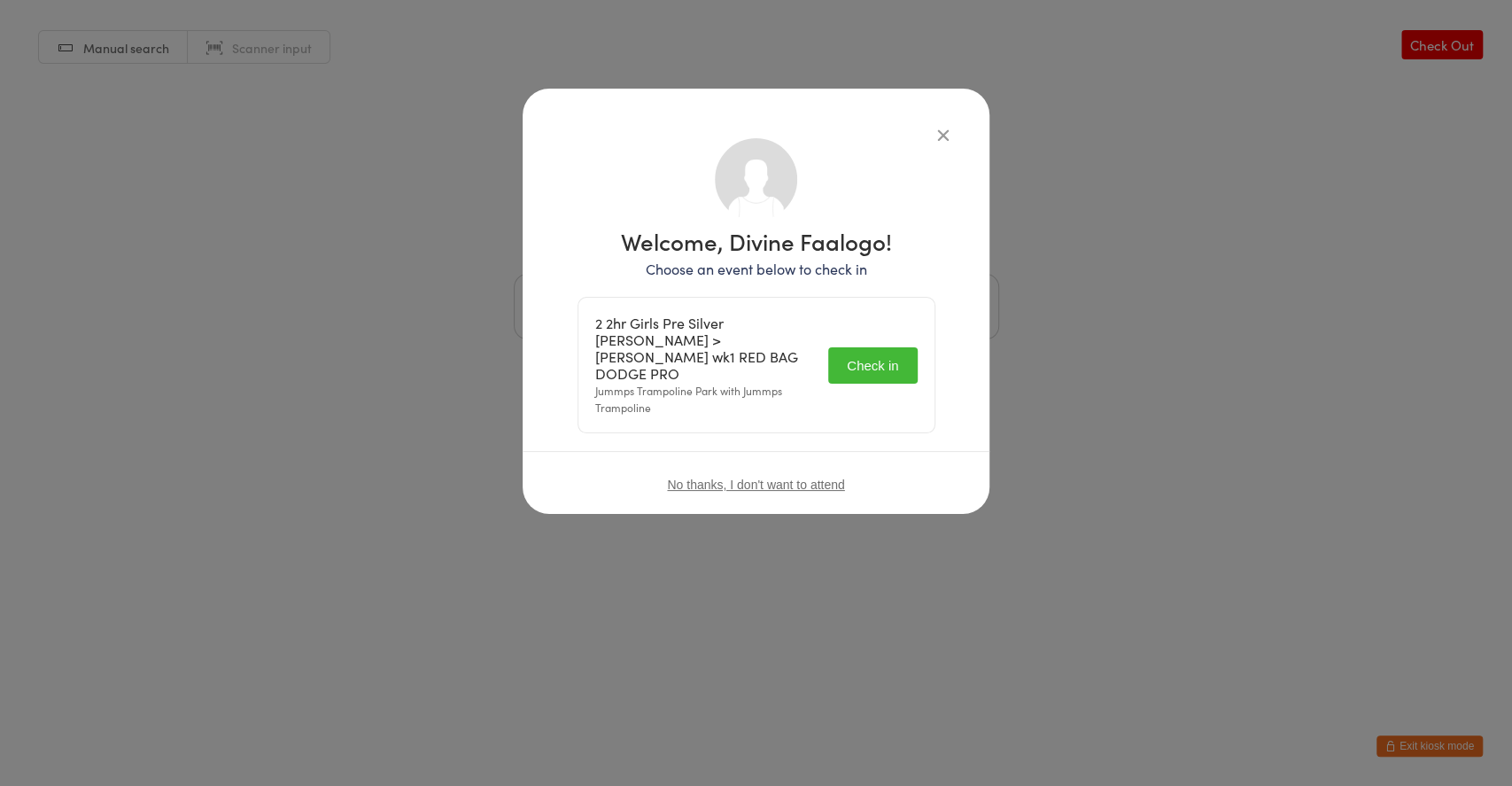 click on "Check in" at bounding box center (872, 365) 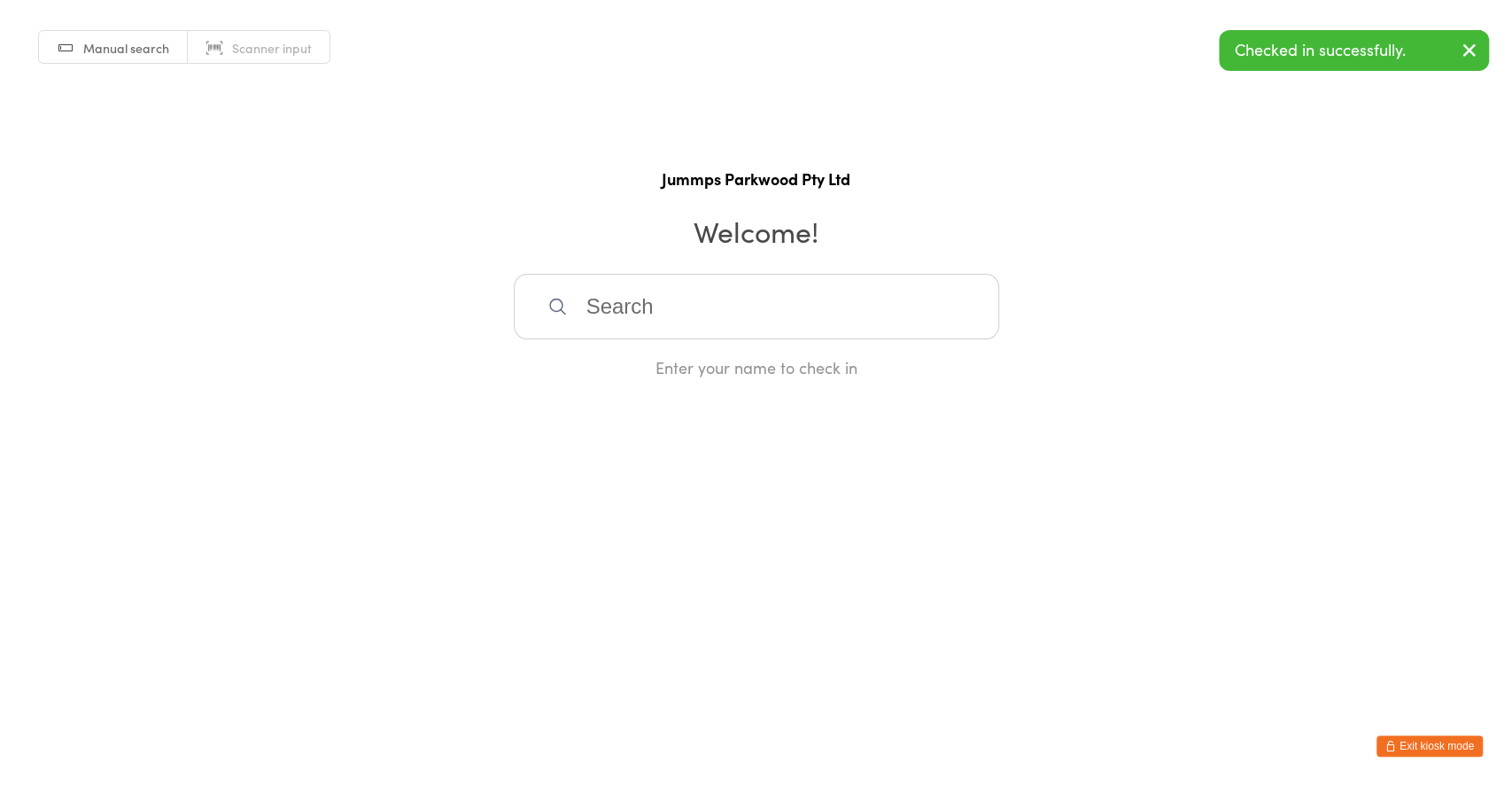 click at bounding box center (756, 307) 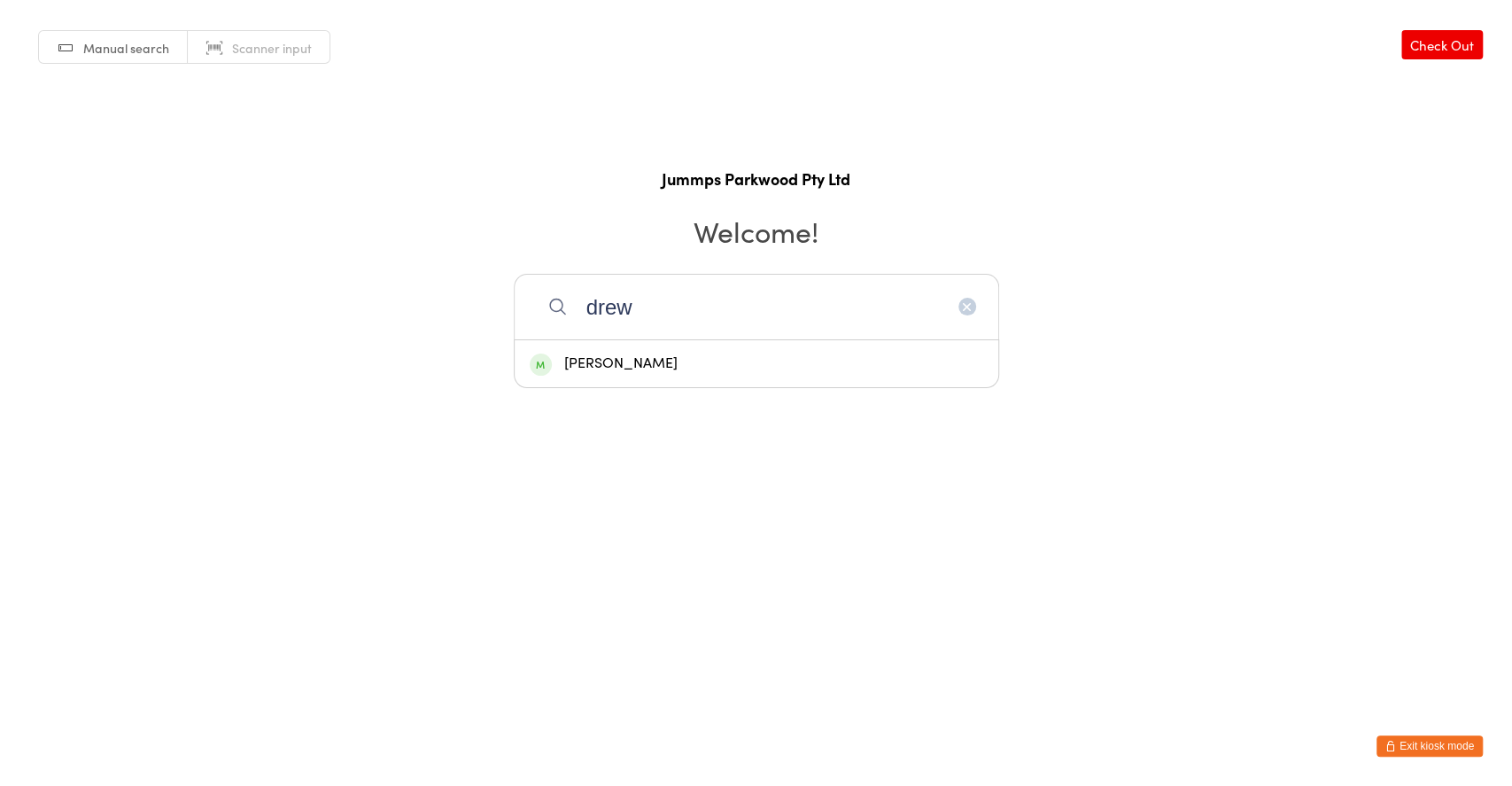 type on "drew" 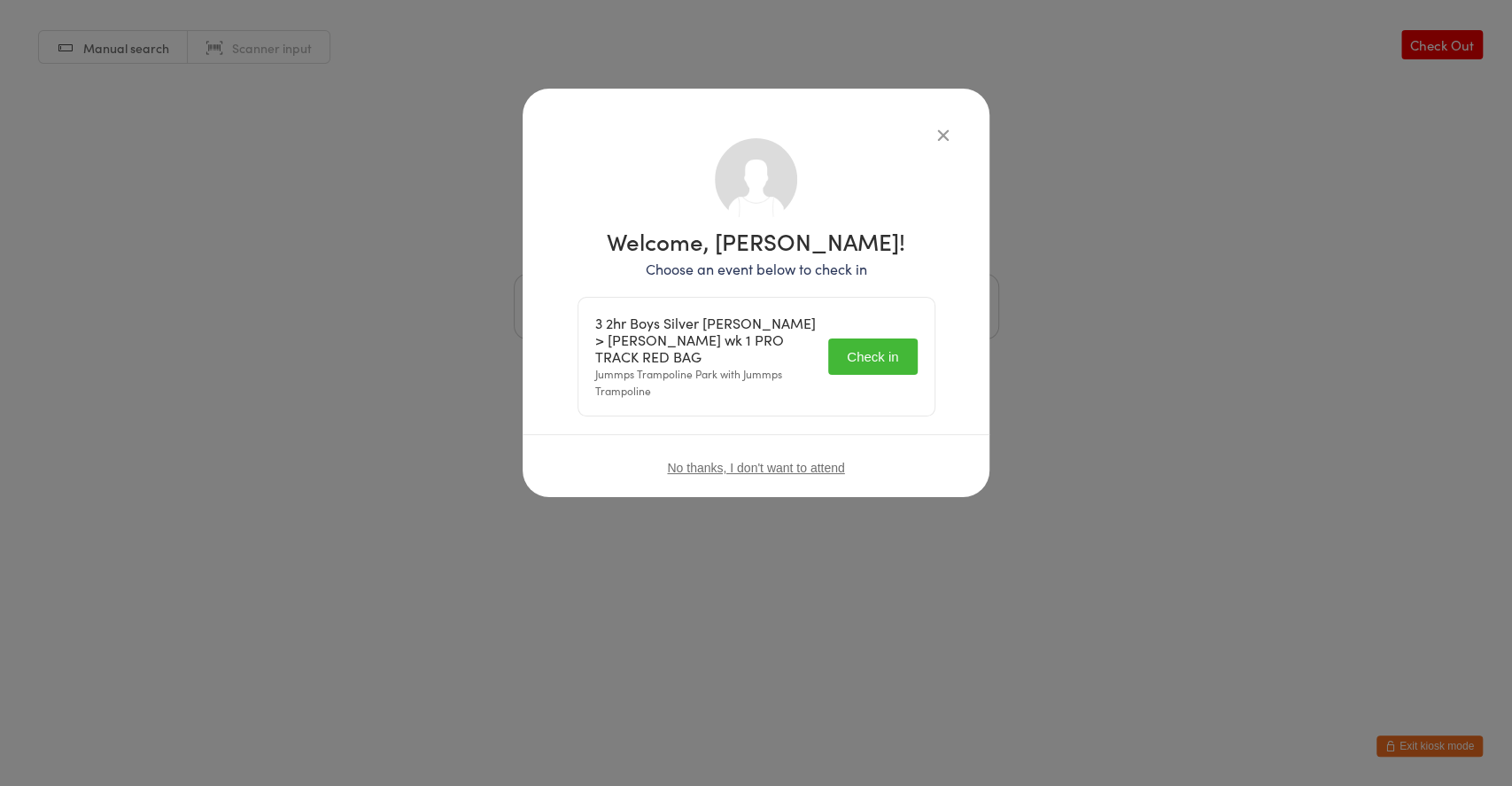 click on "Check in" at bounding box center [872, 356] 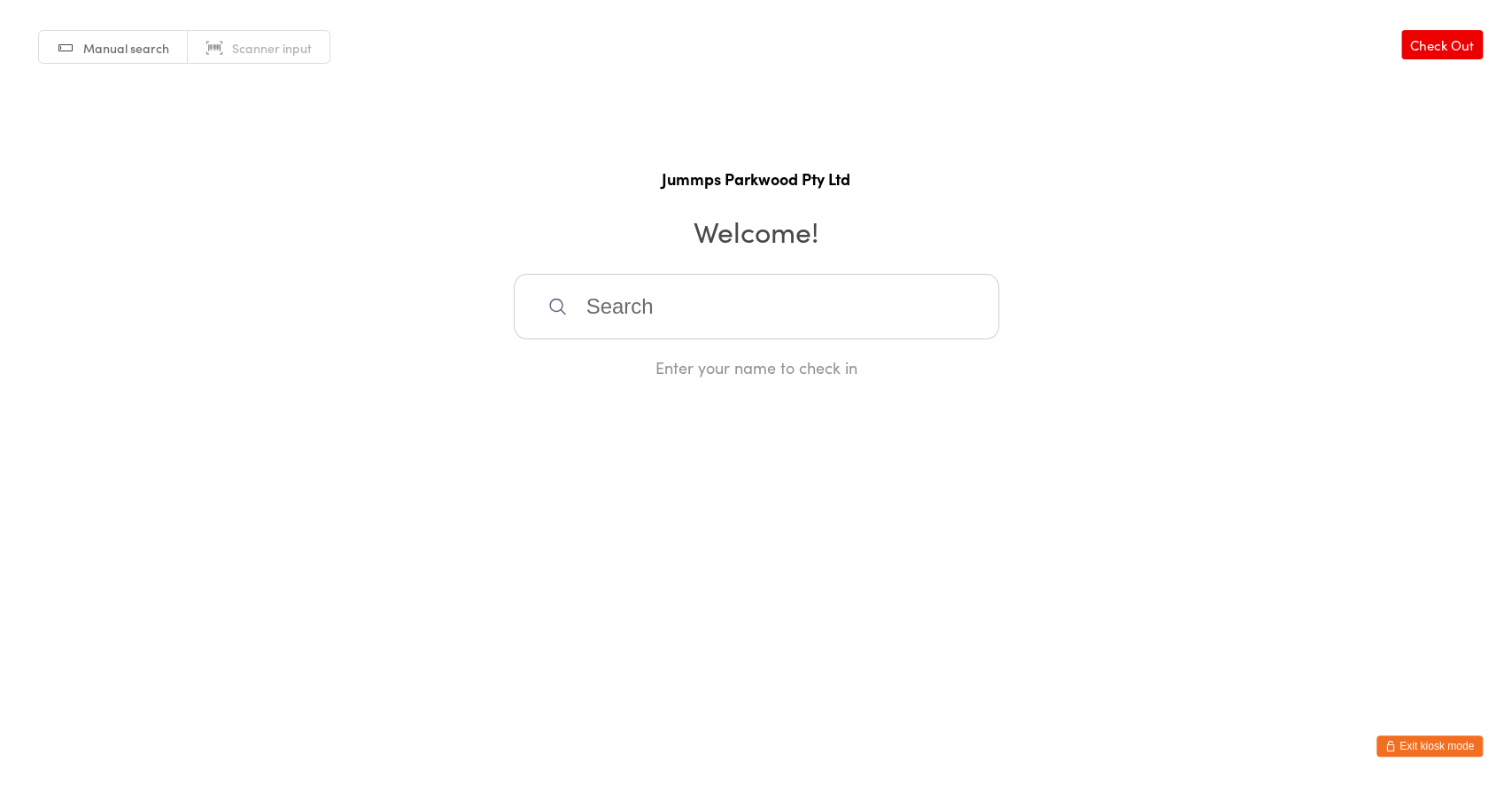 click at bounding box center (756, 307) 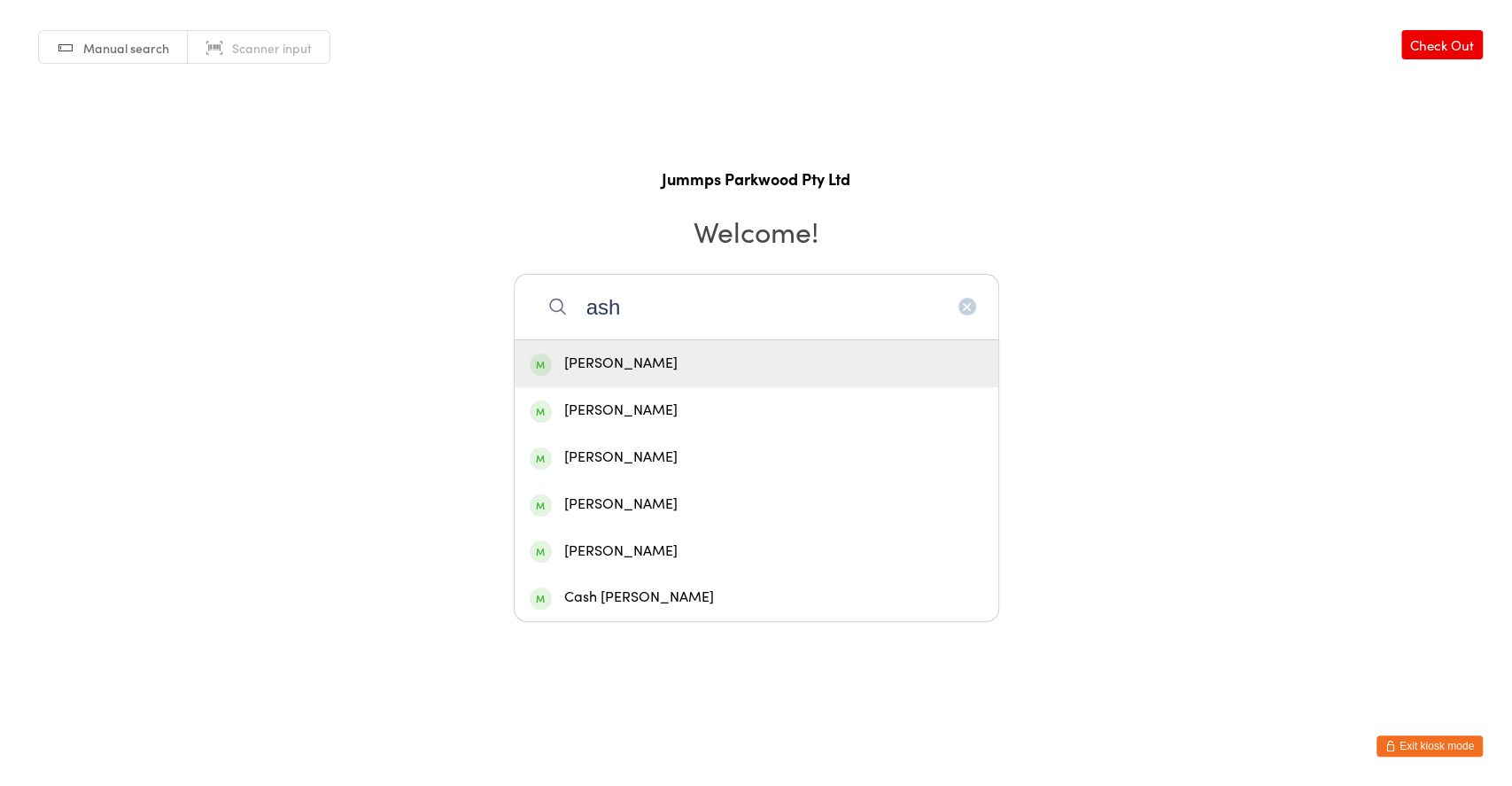 type on "ash" 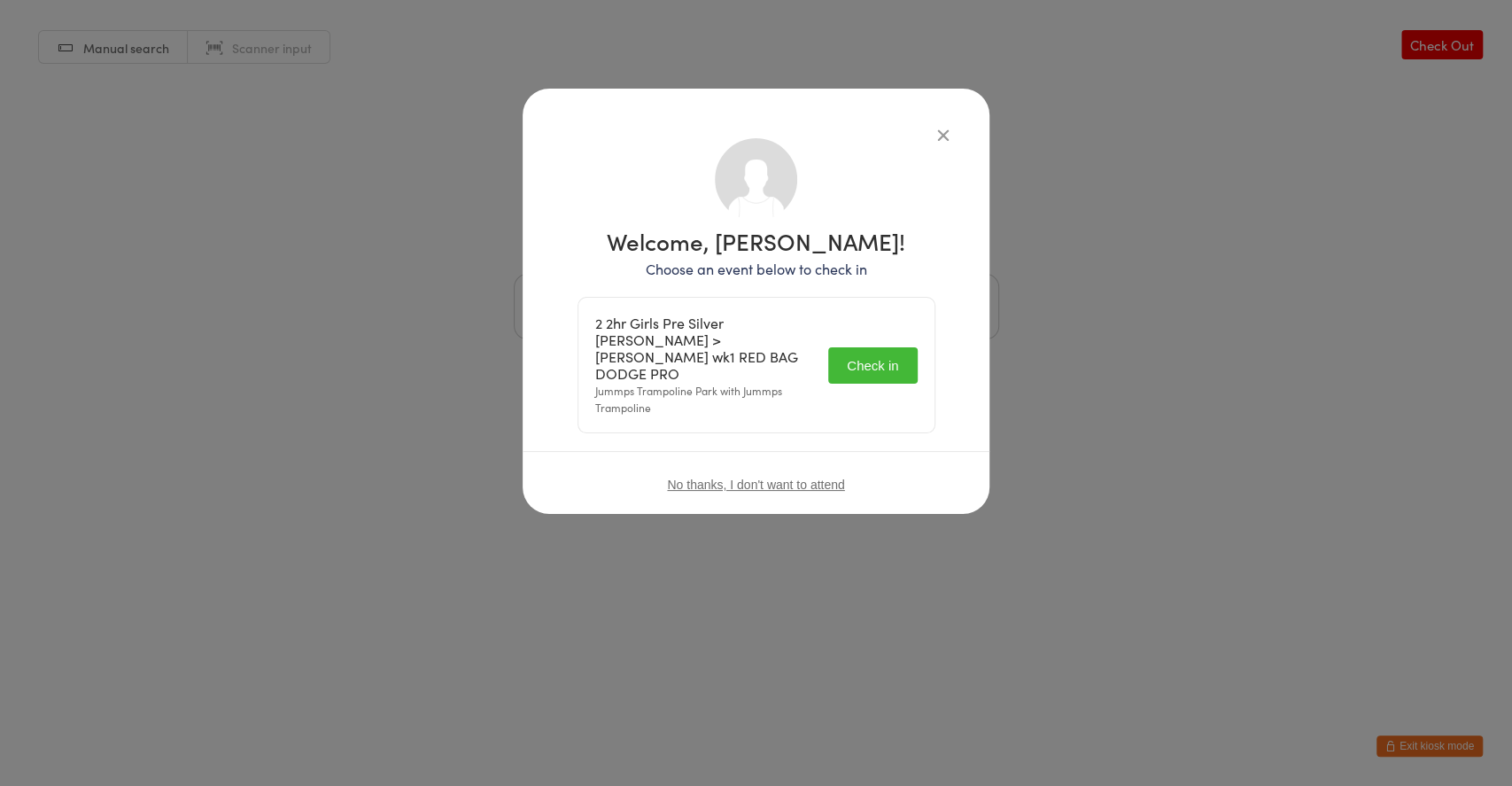 click on "Check in" at bounding box center (872, 365) 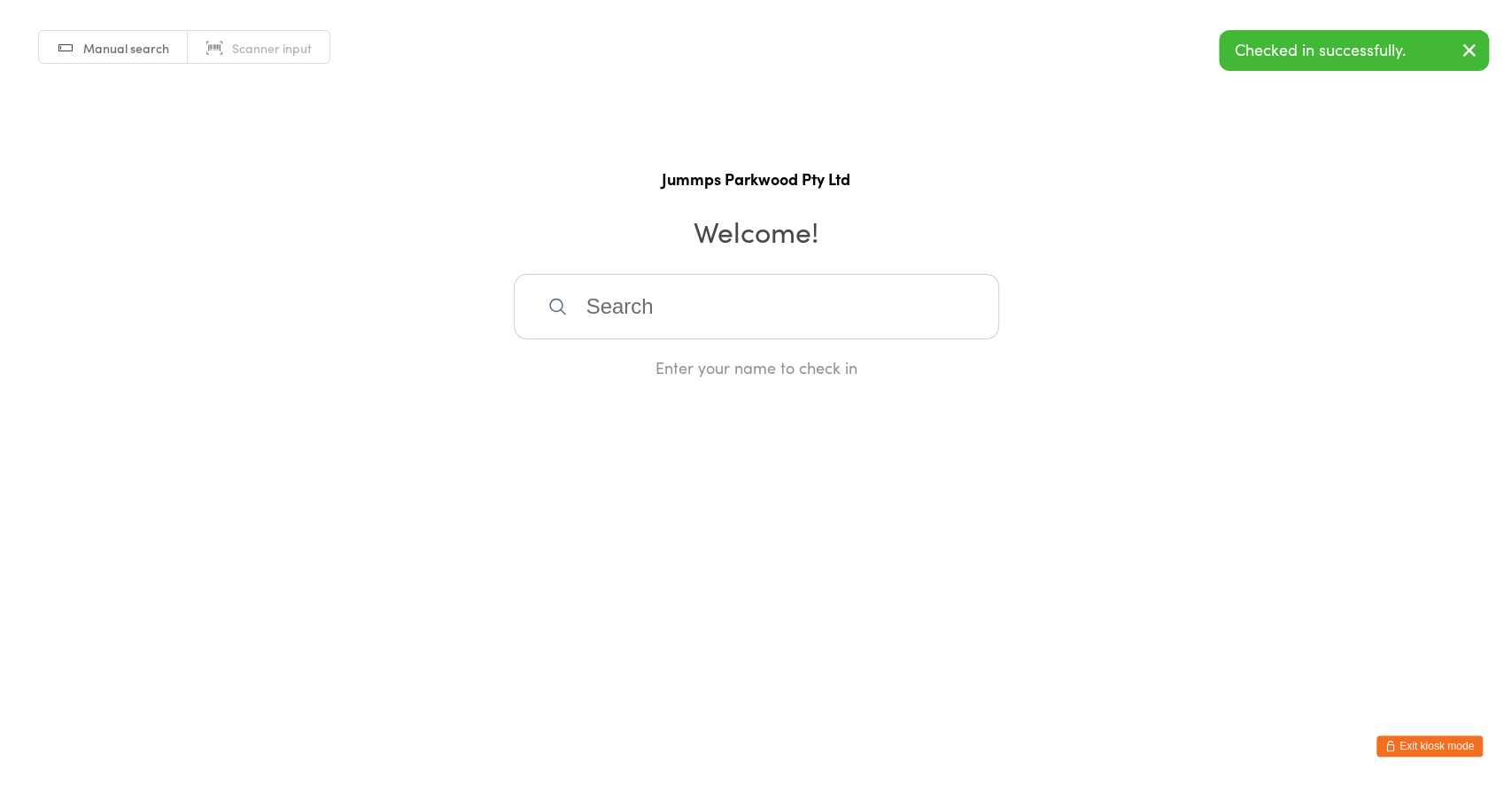 click at bounding box center (756, 307) 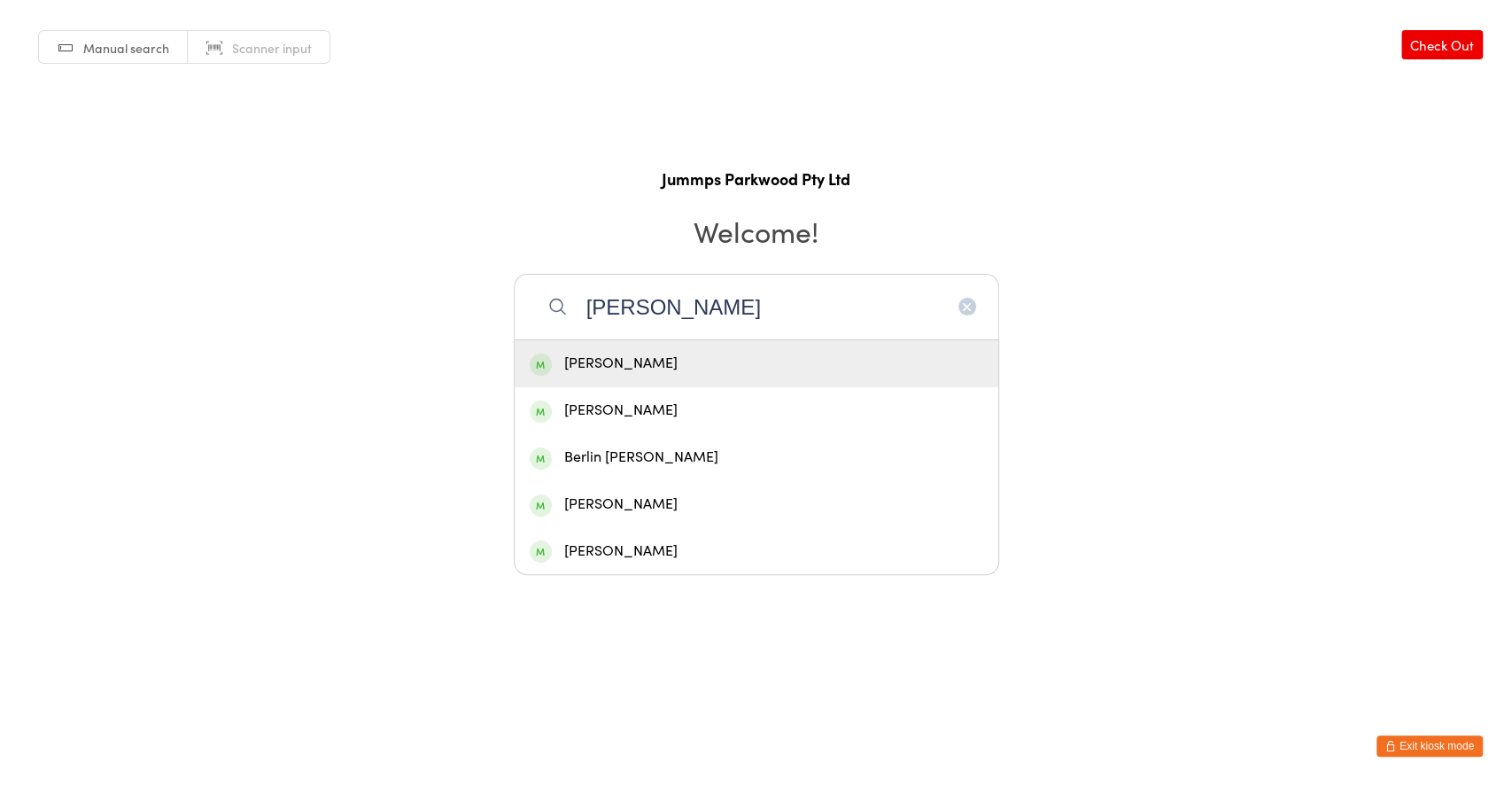 type on "mott" 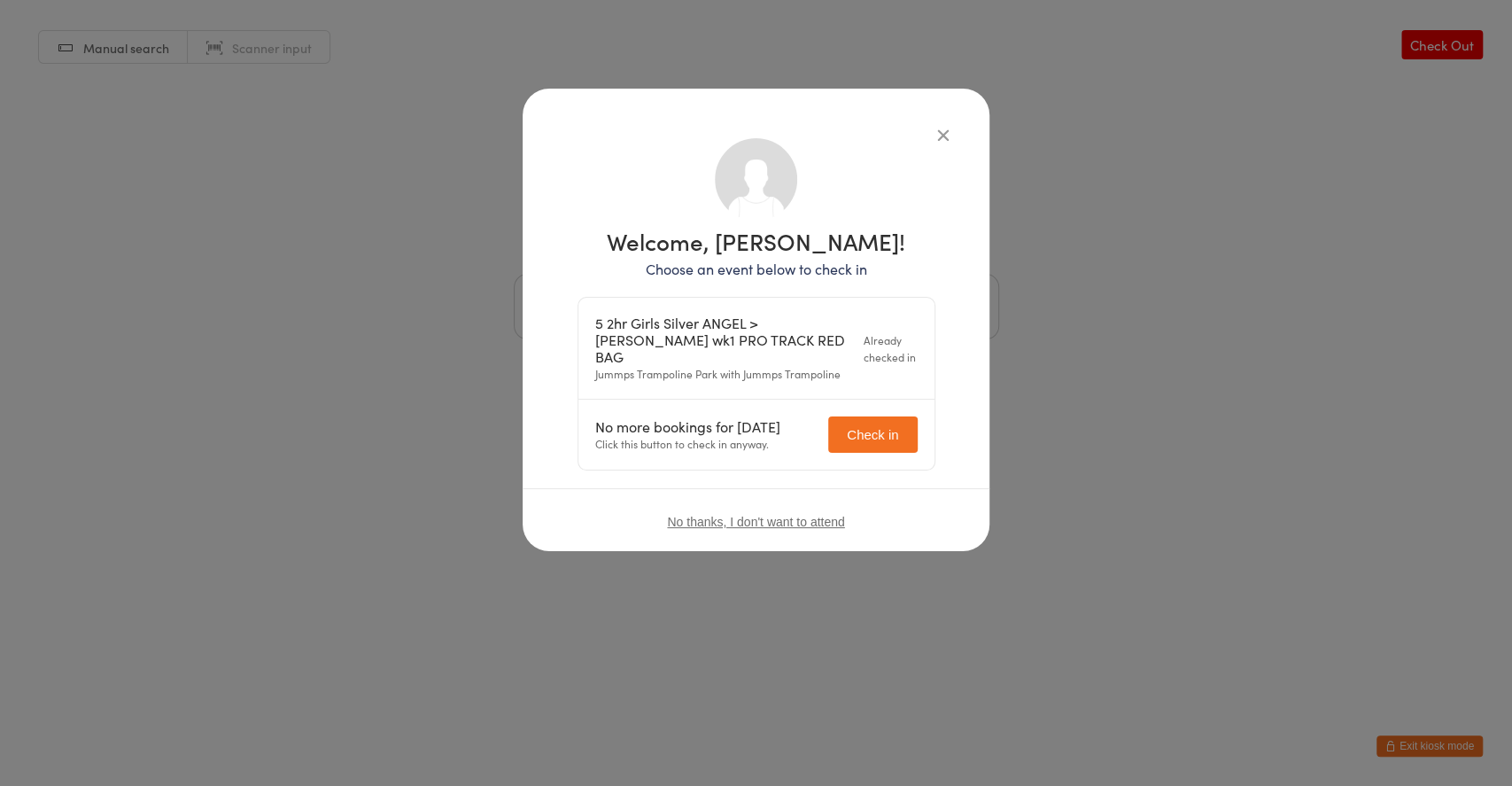 click on "Check in" at bounding box center (872, 434) 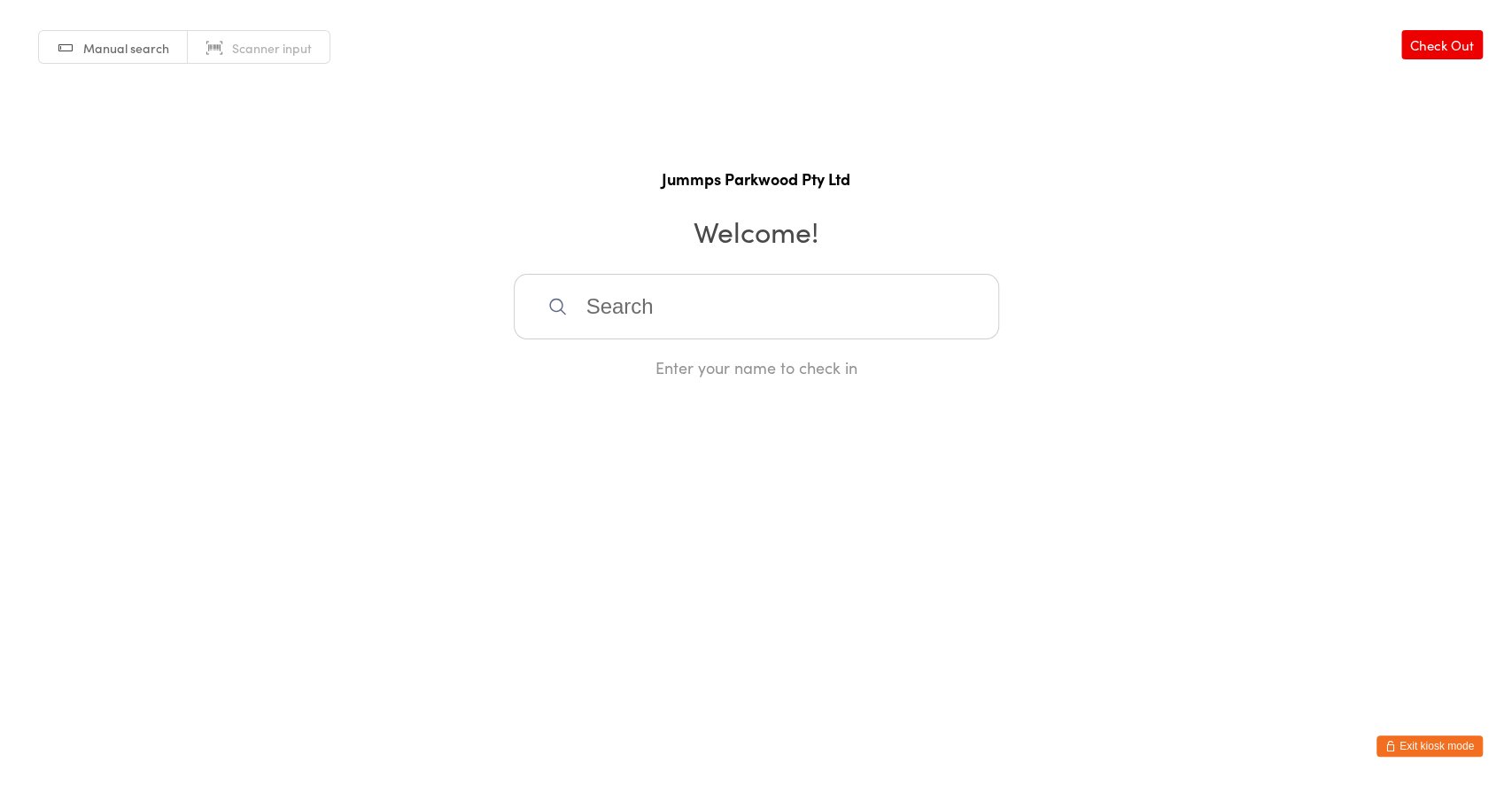 click at bounding box center [756, 307] 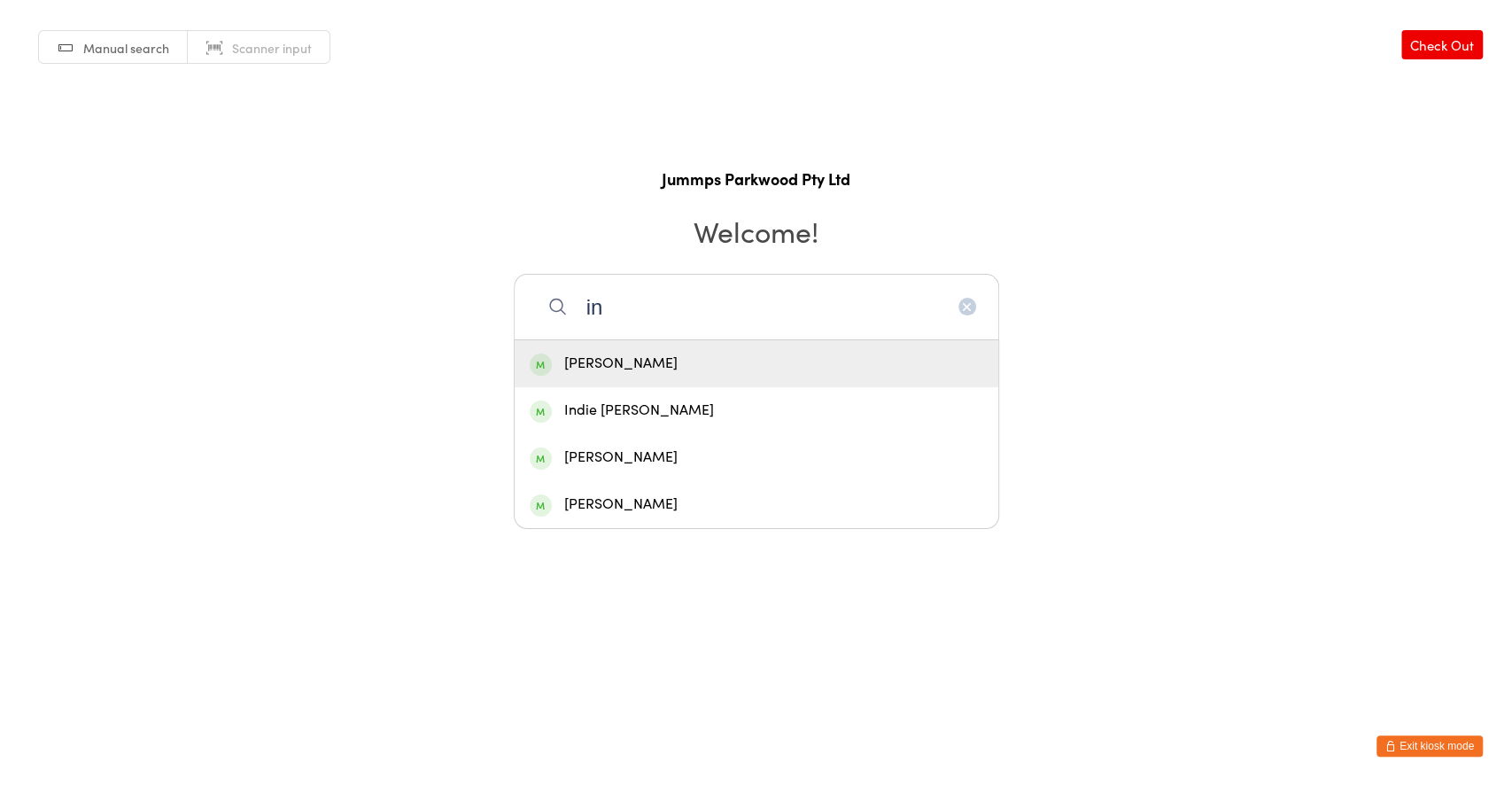 type on "i" 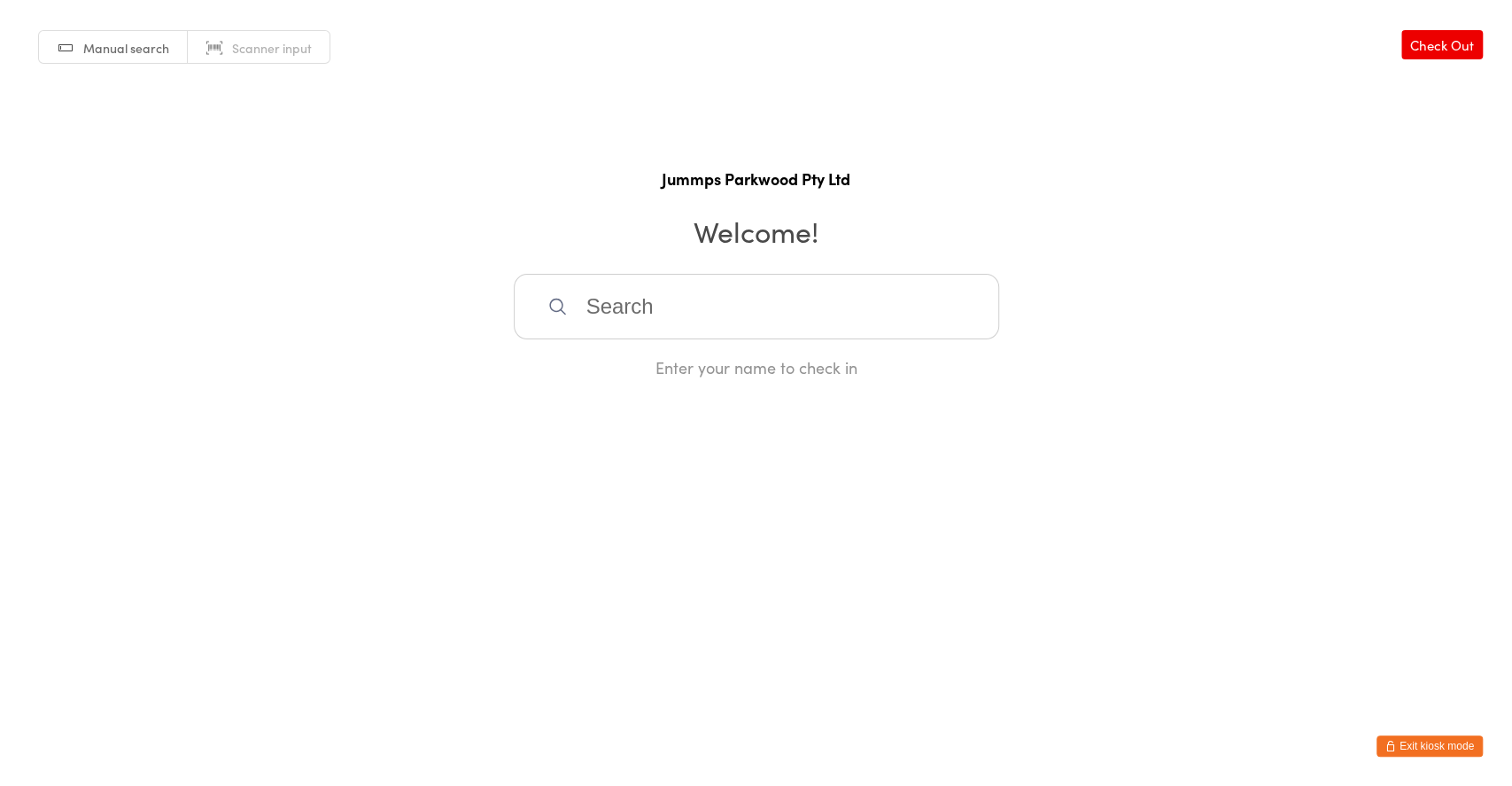 click at bounding box center (756, 307) 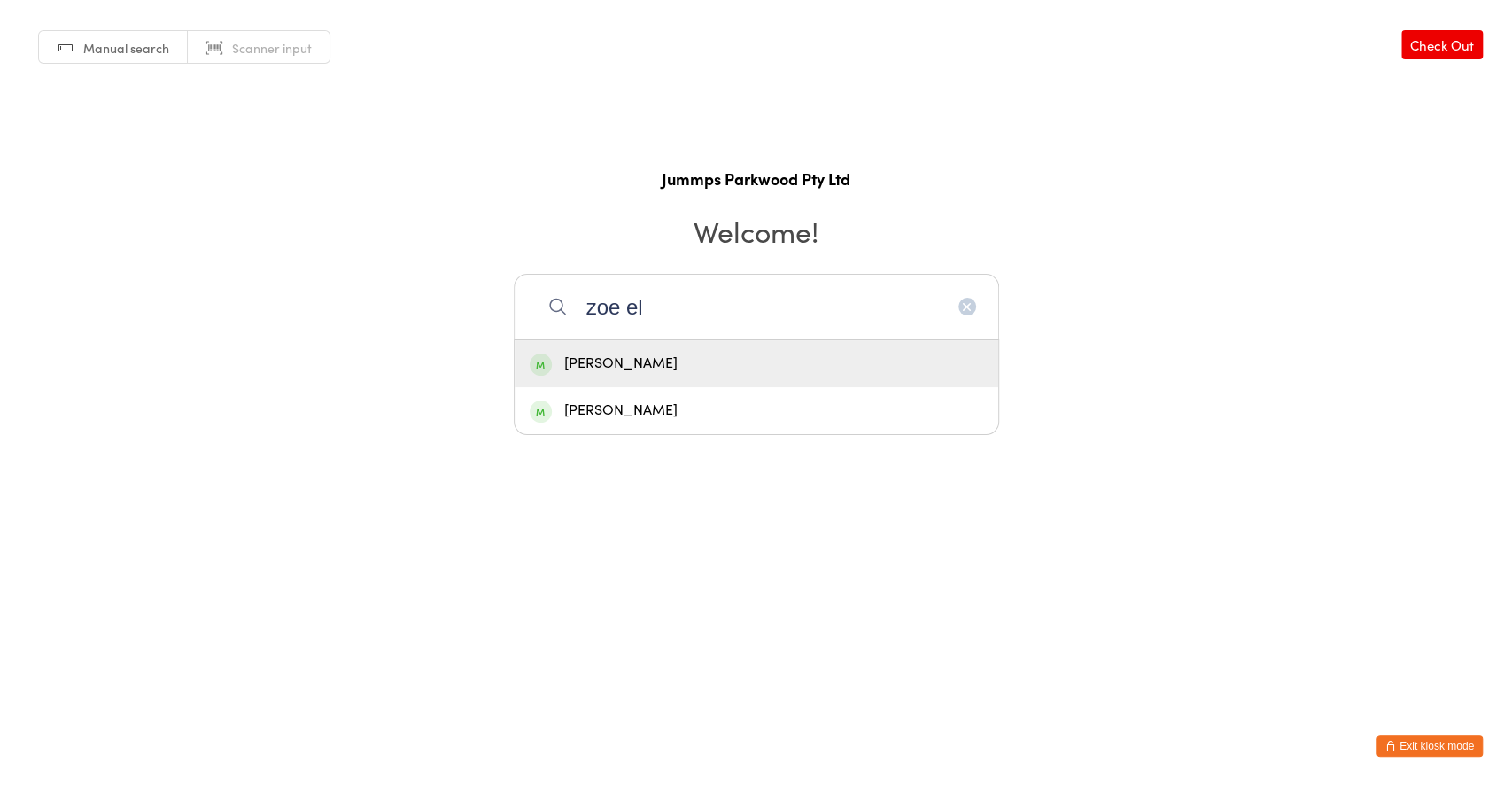 type on "zoe el" 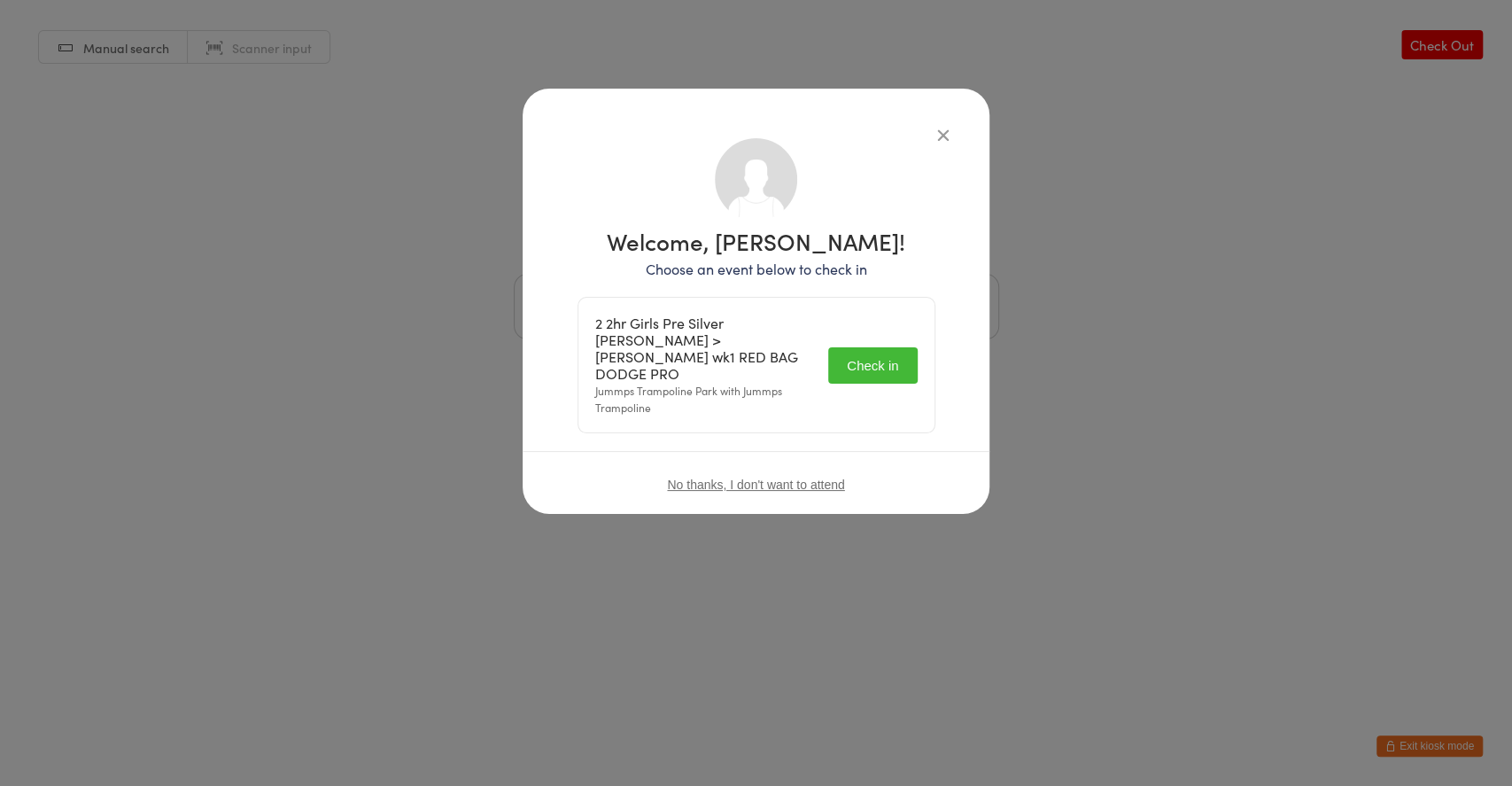 click on "Check in" at bounding box center [872, 365] 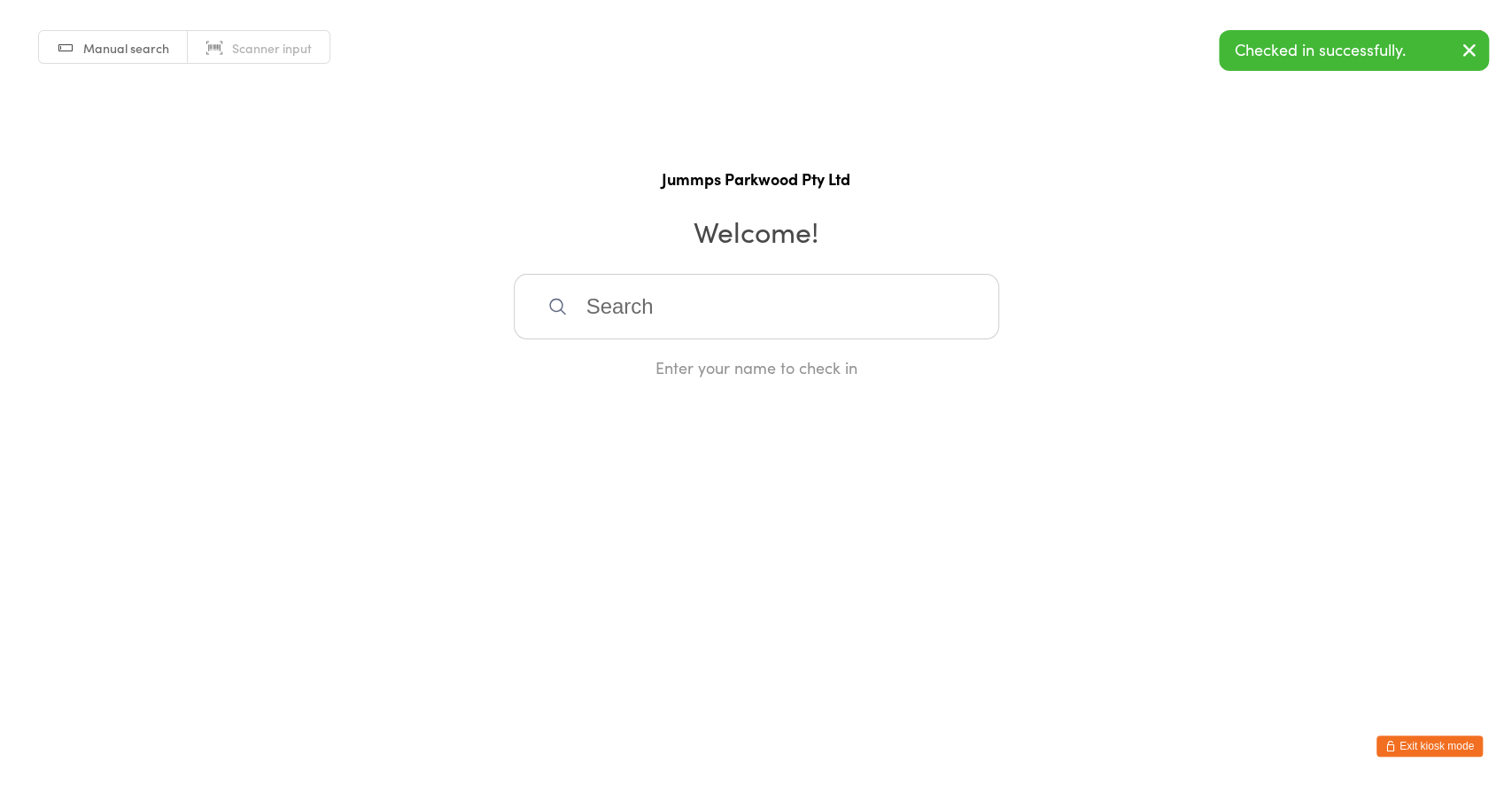 click at bounding box center [756, 307] 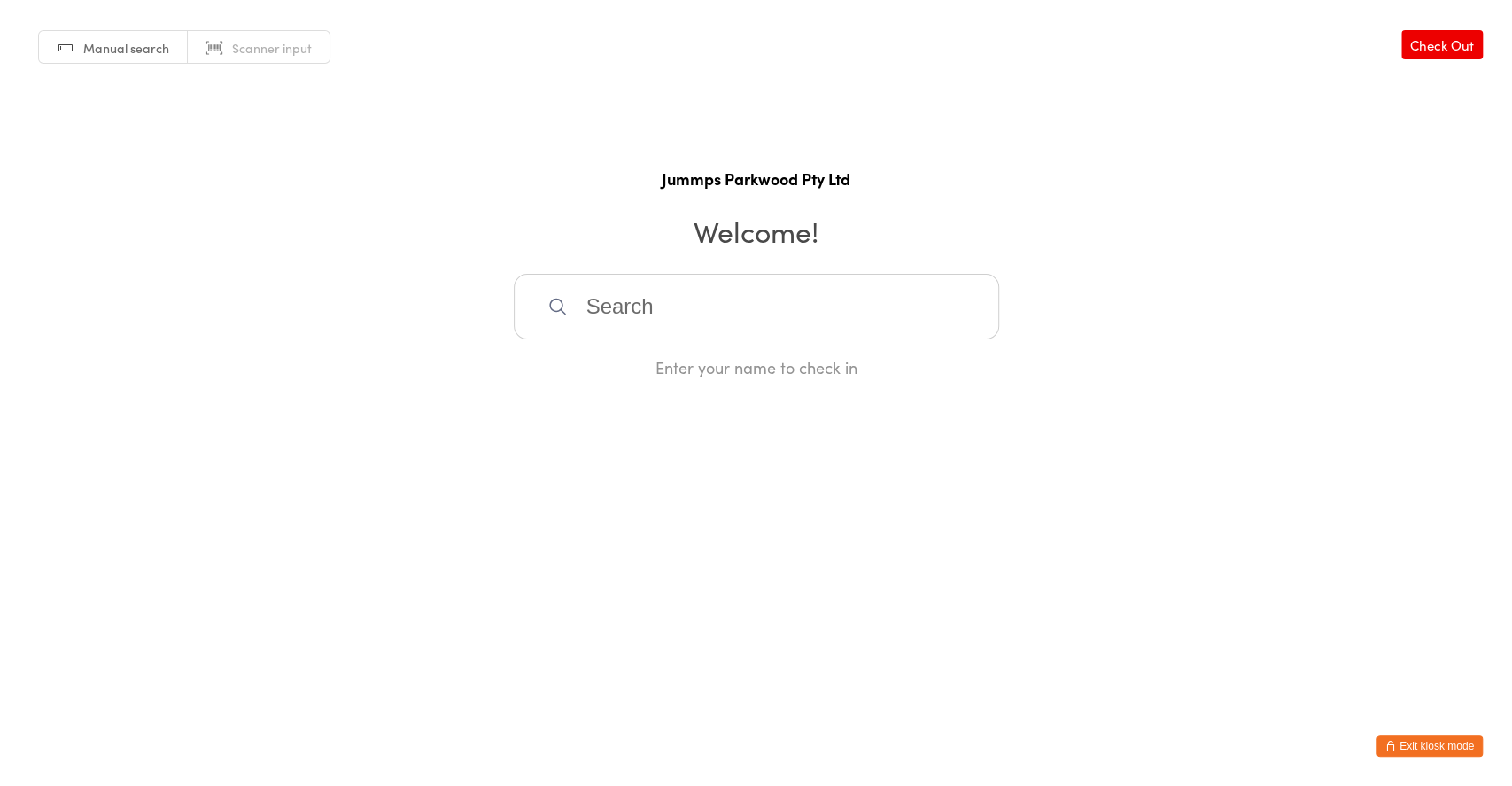 click on "Exit kiosk mode" at bounding box center [1430, 746] 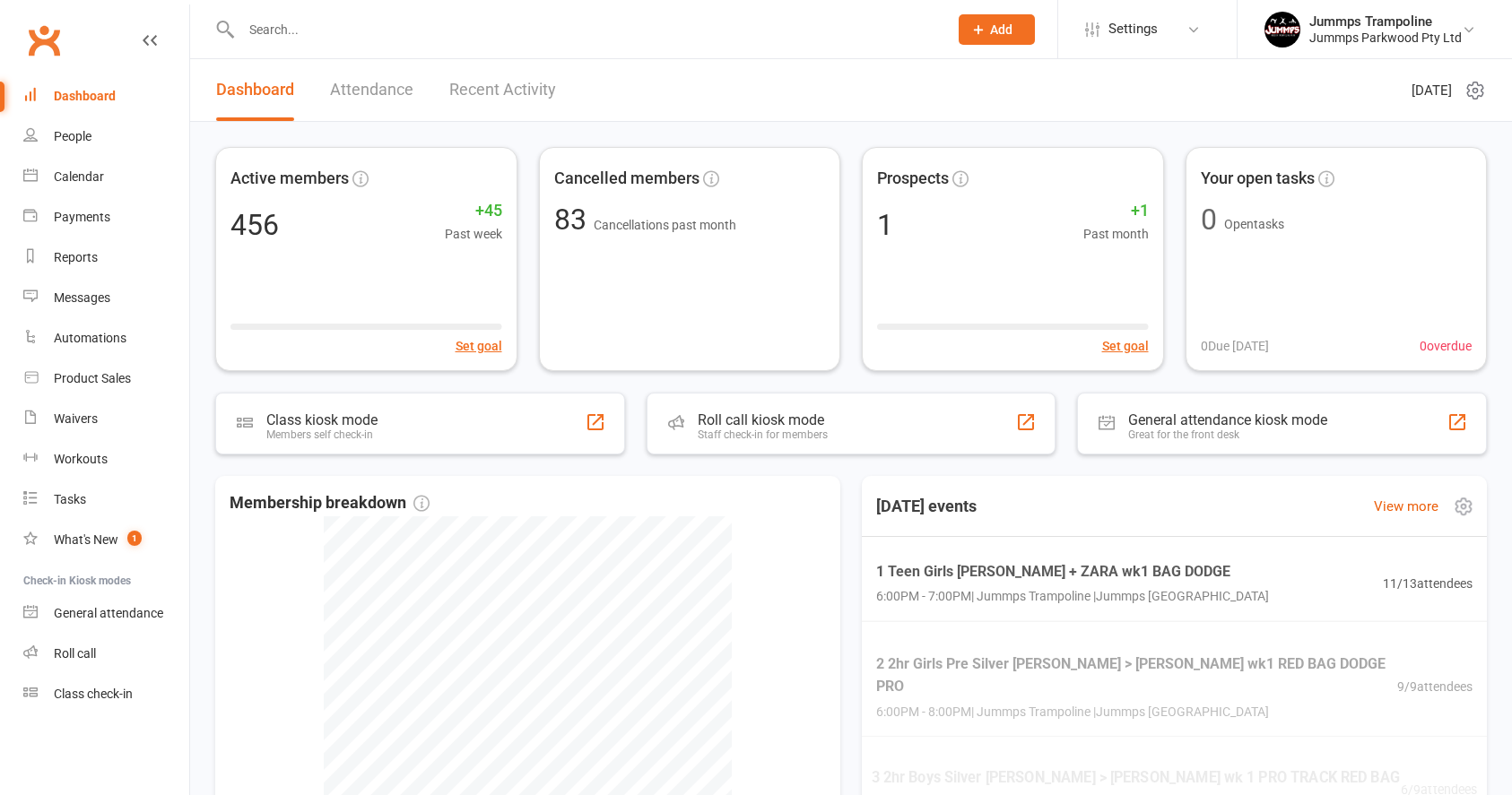 scroll, scrollTop: 0, scrollLeft: 0, axis: both 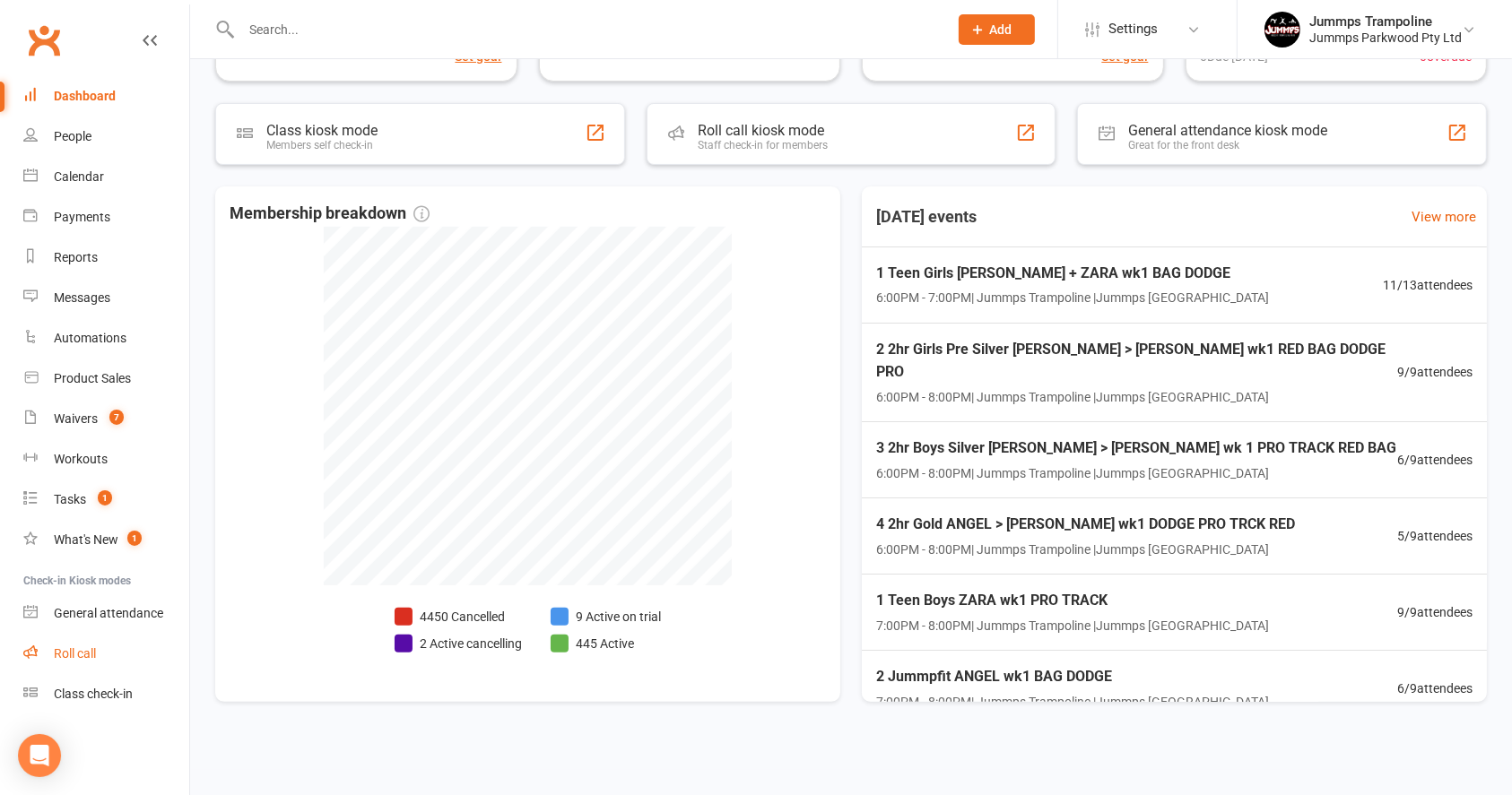 click on "Roll call" at bounding box center [74, 653] 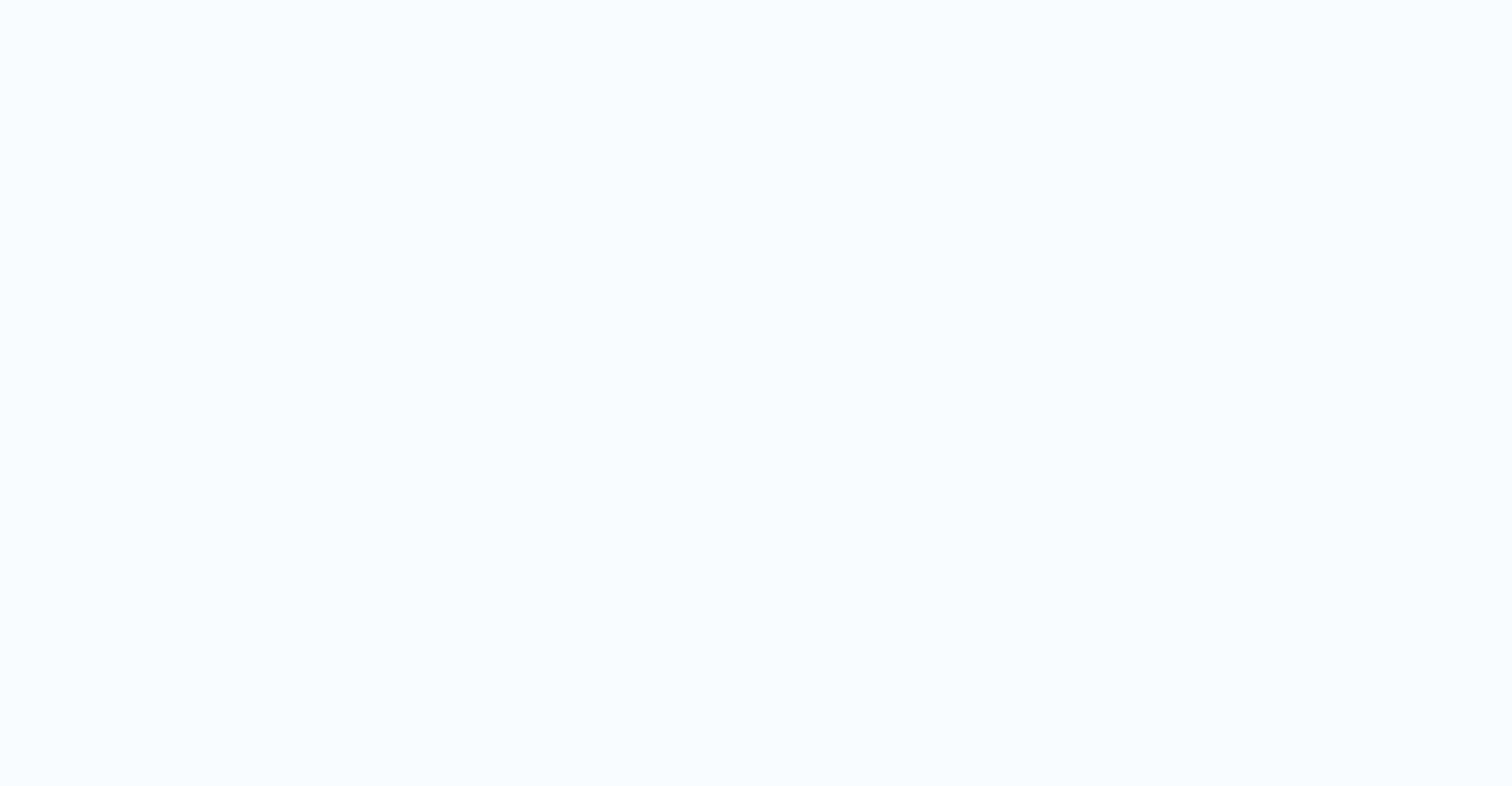 scroll, scrollTop: 0, scrollLeft: 0, axis: both 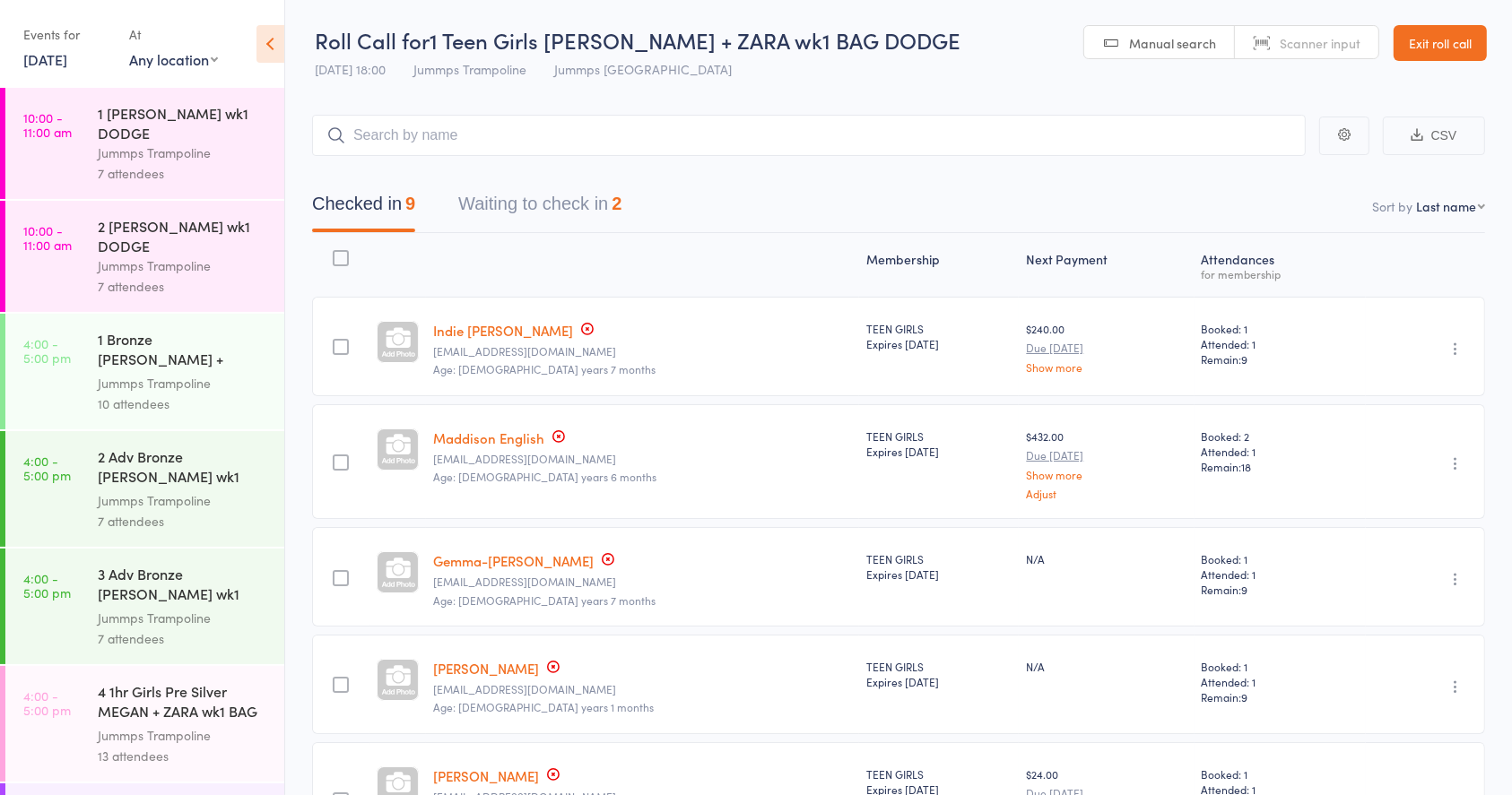 click on "1 [PERSON_NAME] wk1 DODGE" at bounding box center (183, 123) 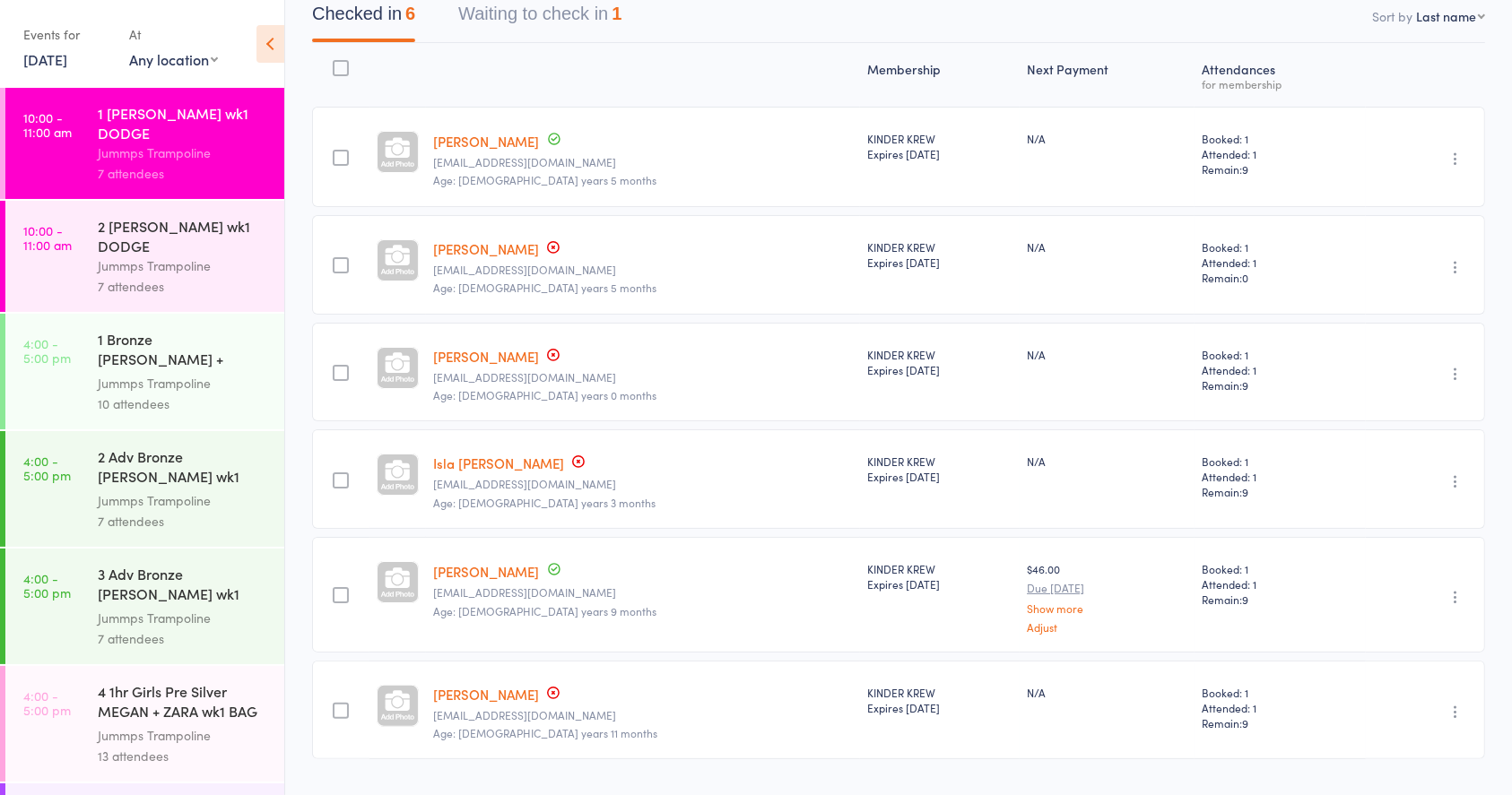 scroll, scrollTop: 191, scrollLeft: 0, axis: vertical 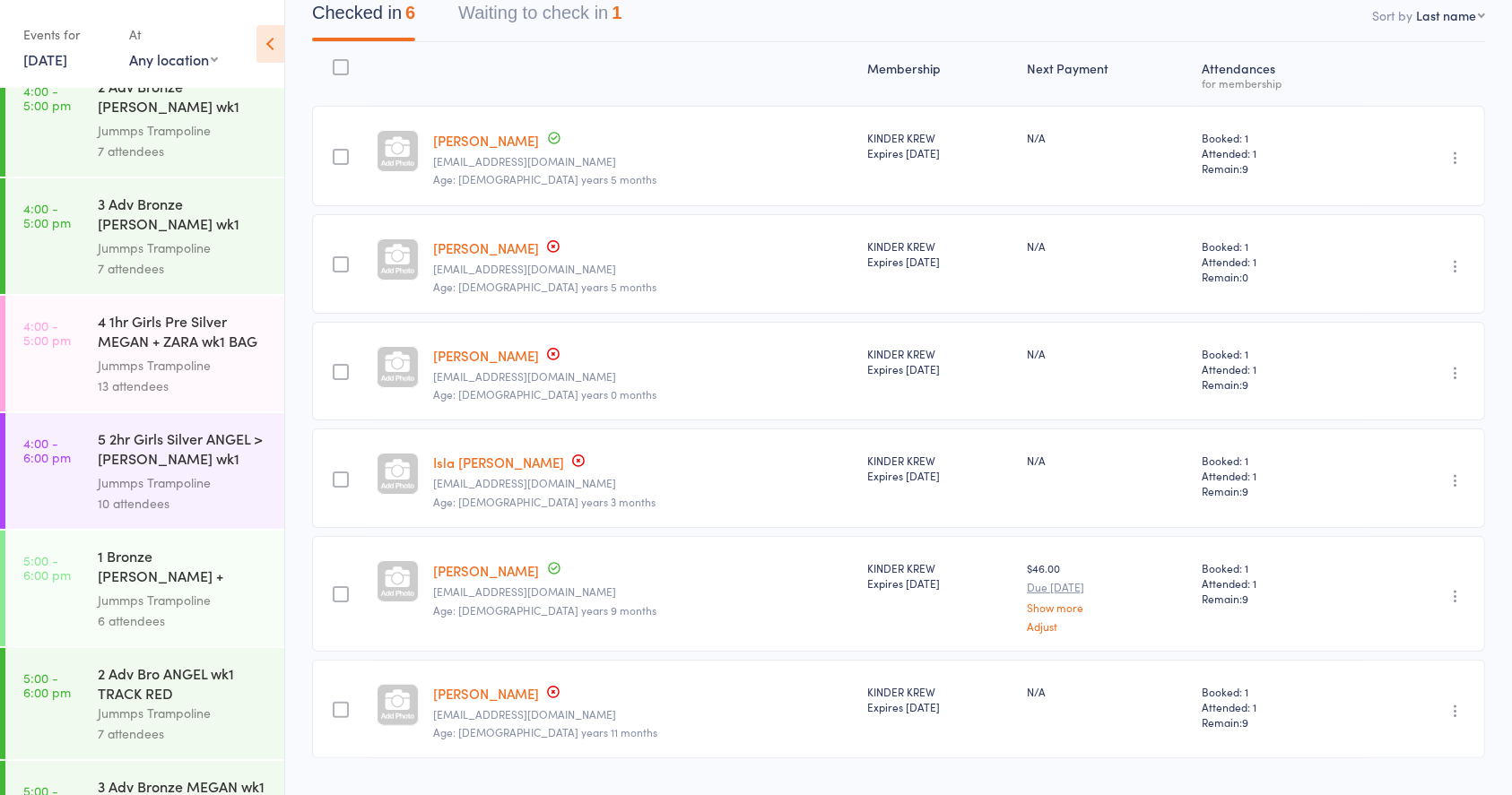 click on "5 2hr Girls Silver ANGEL > [PERSON_NAME] wk1 PRO TRACK RED ..." at bounding box center [183, 450] 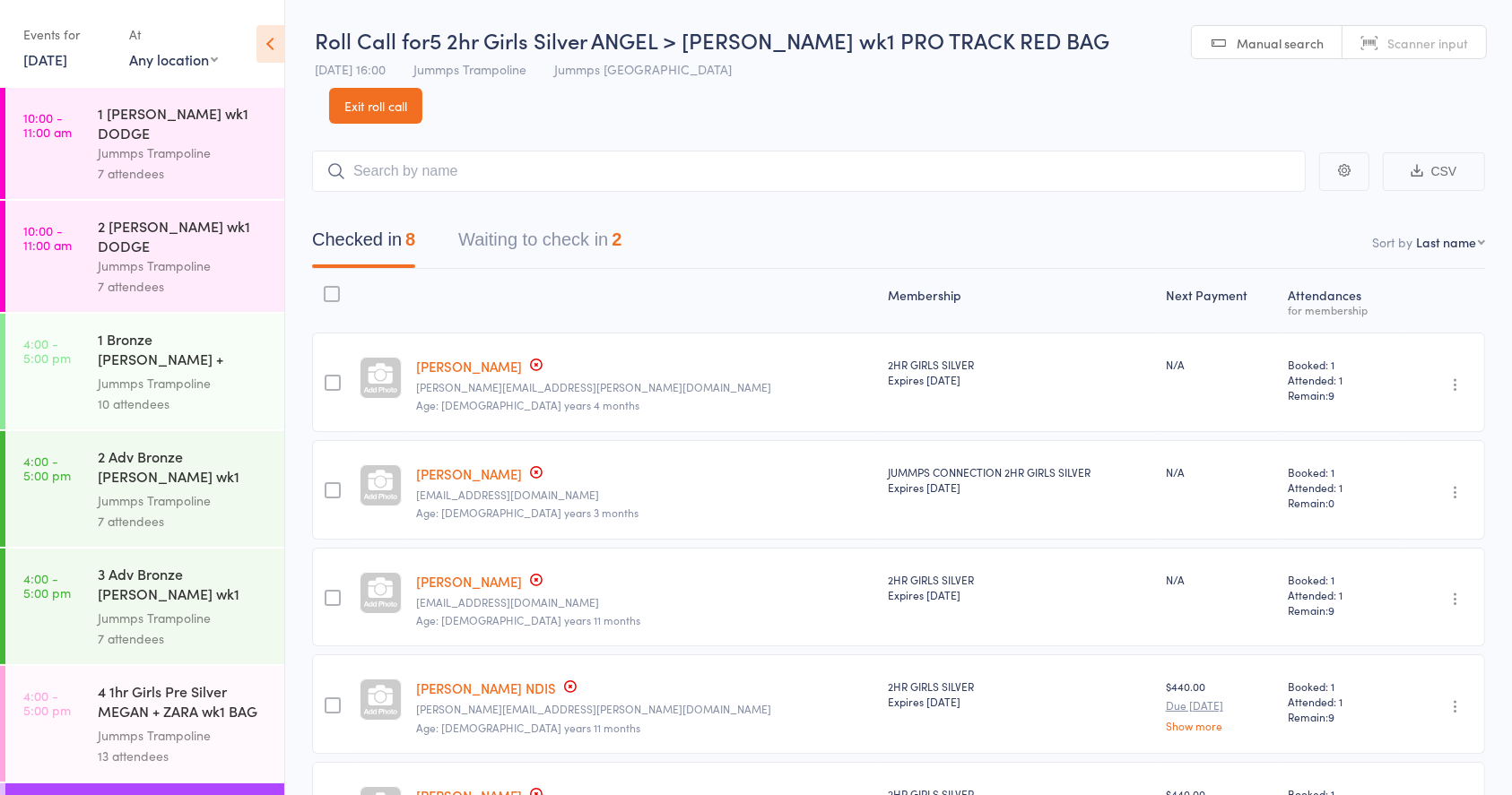 click on "Waiting to check in  2" at bounding box center [540, 244] 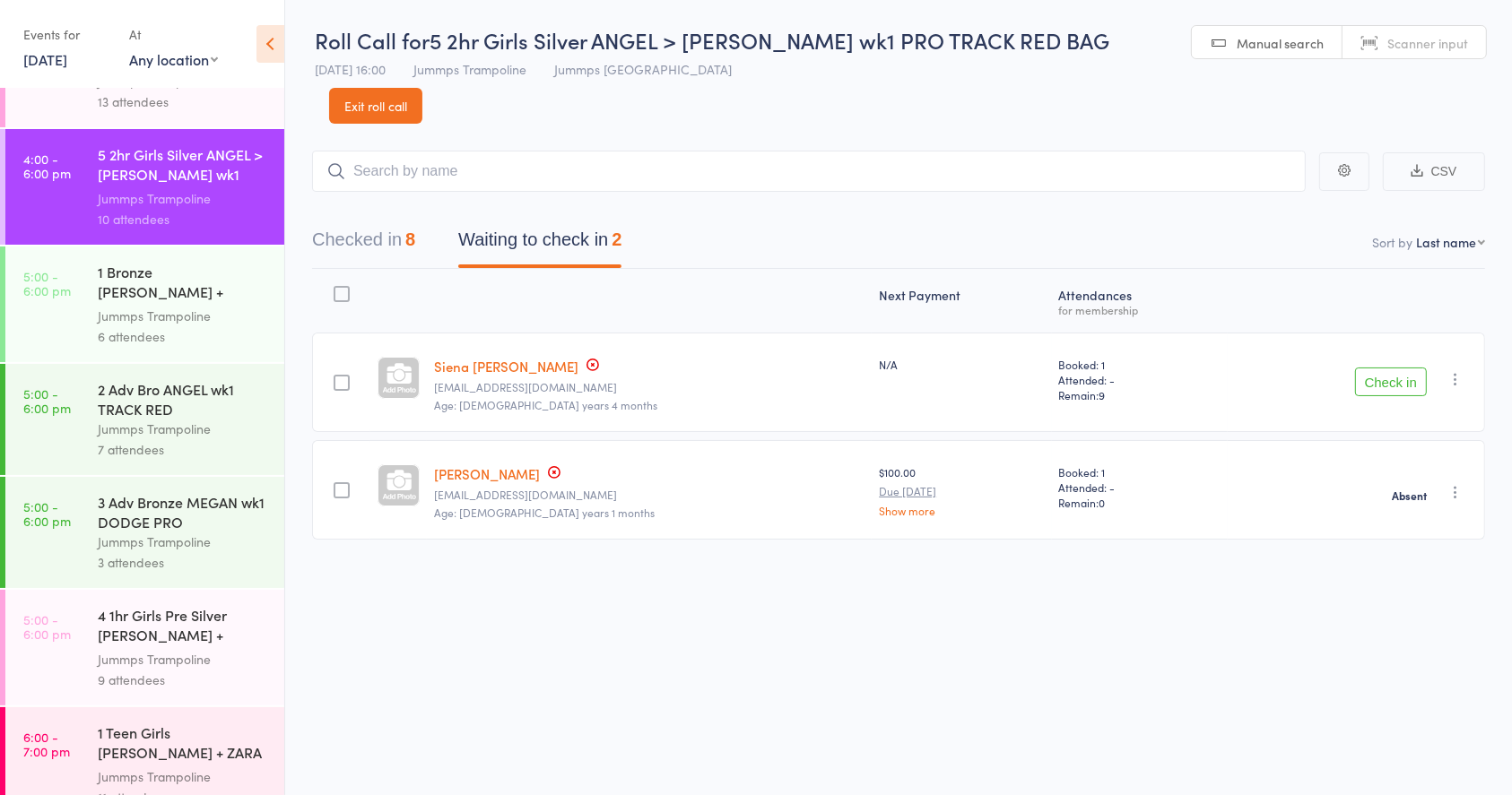 scroll, scrollTop: 661, scrollLeft: 0, axis: vertical 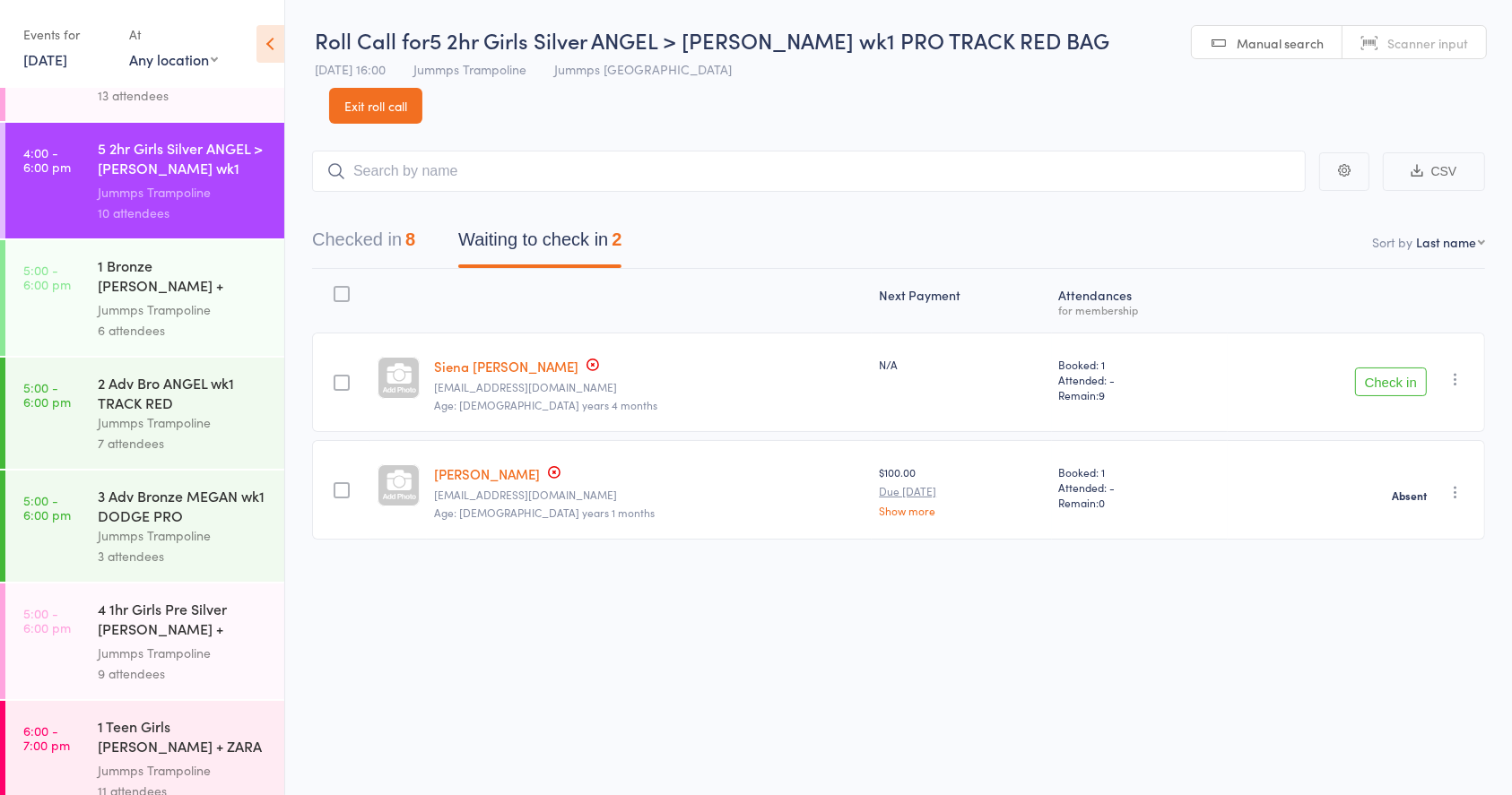 click on "Jummps Trampoline" at bounding box center (183, 652) 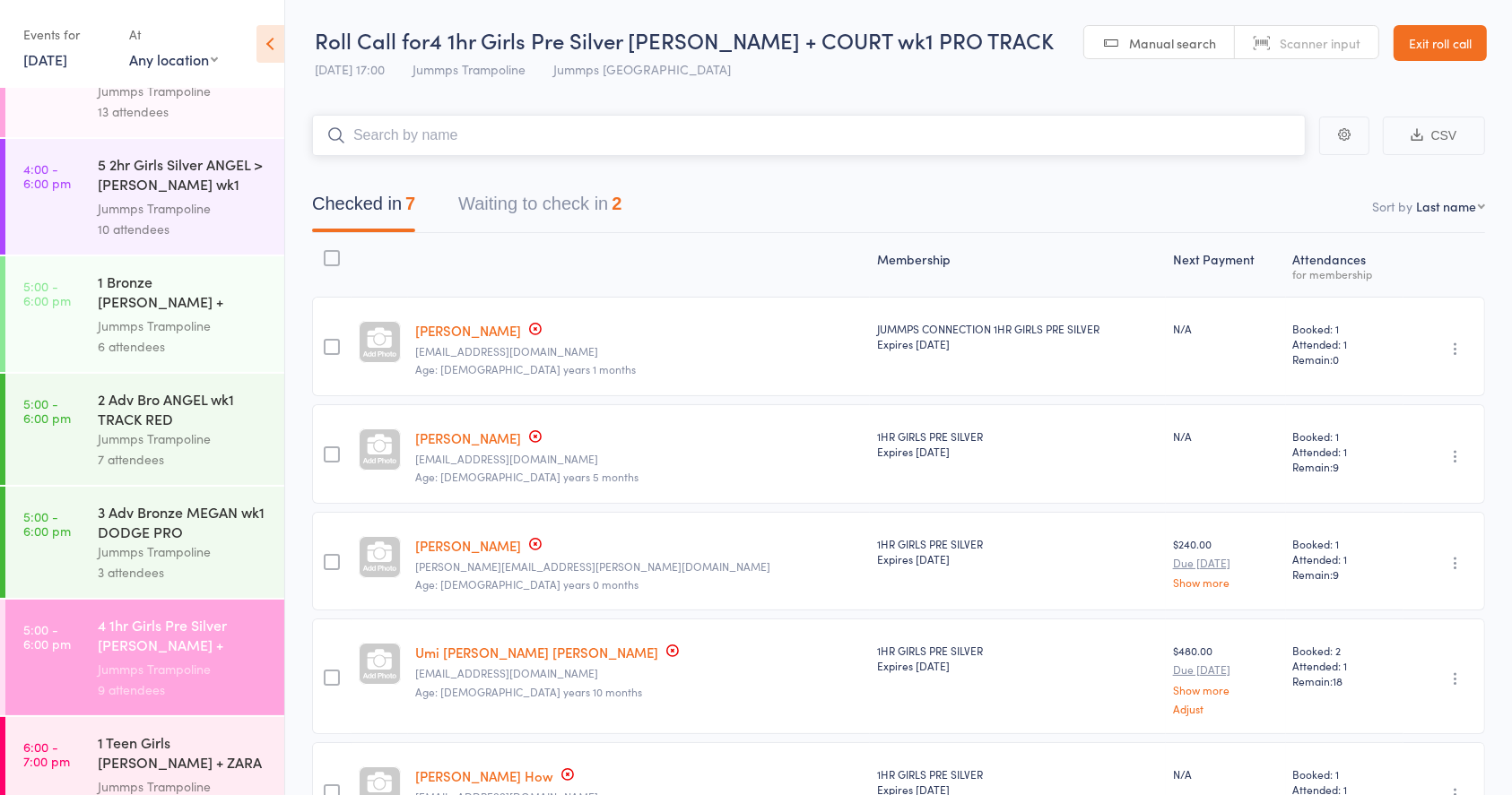 scroll, scrollTop: 1243, scrollLeft: 0, axis: vertical 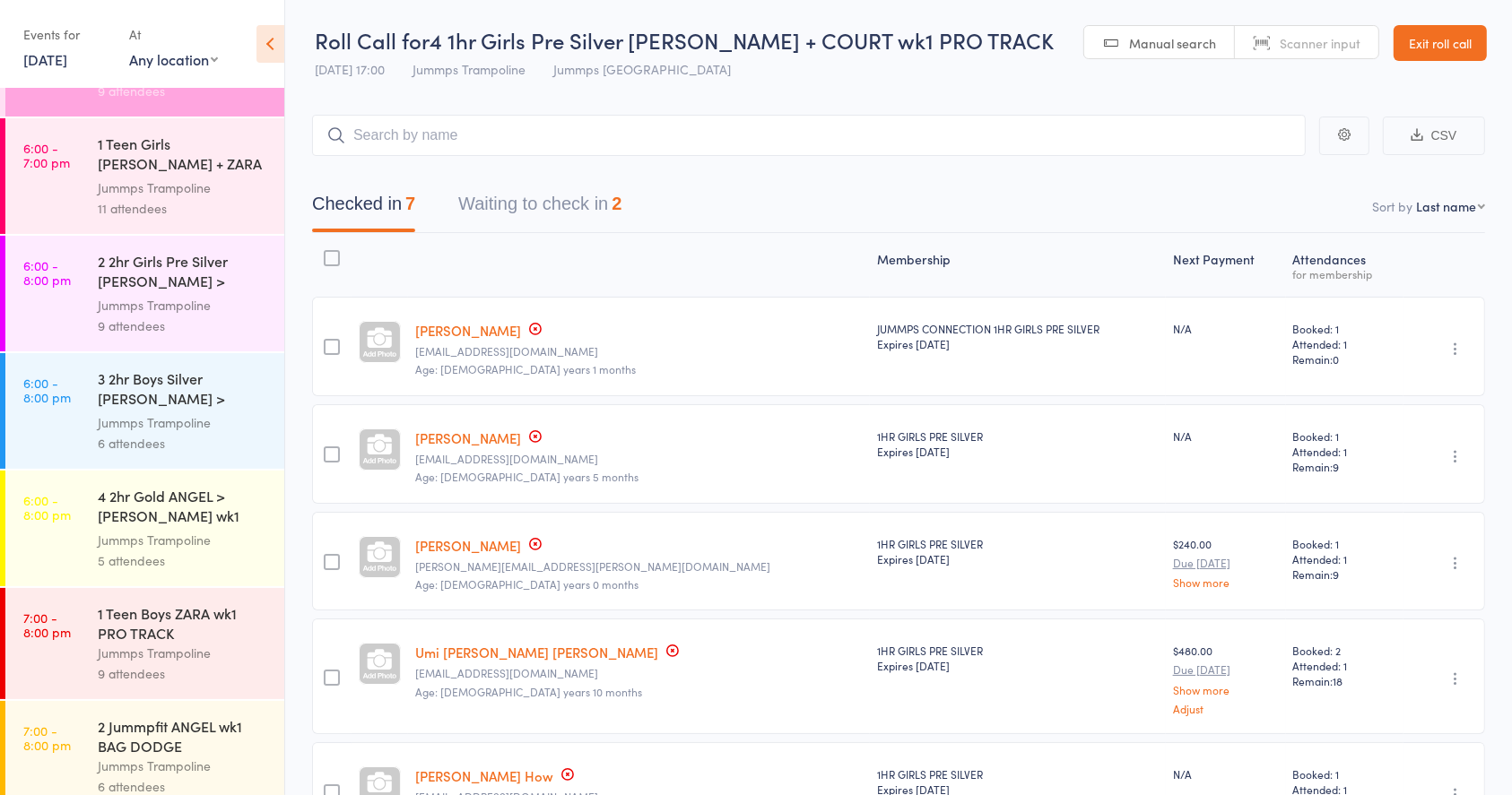 click on "1 Teen Boys ZARA wk1 PRO TRACK" at bounding box center (183, 623) 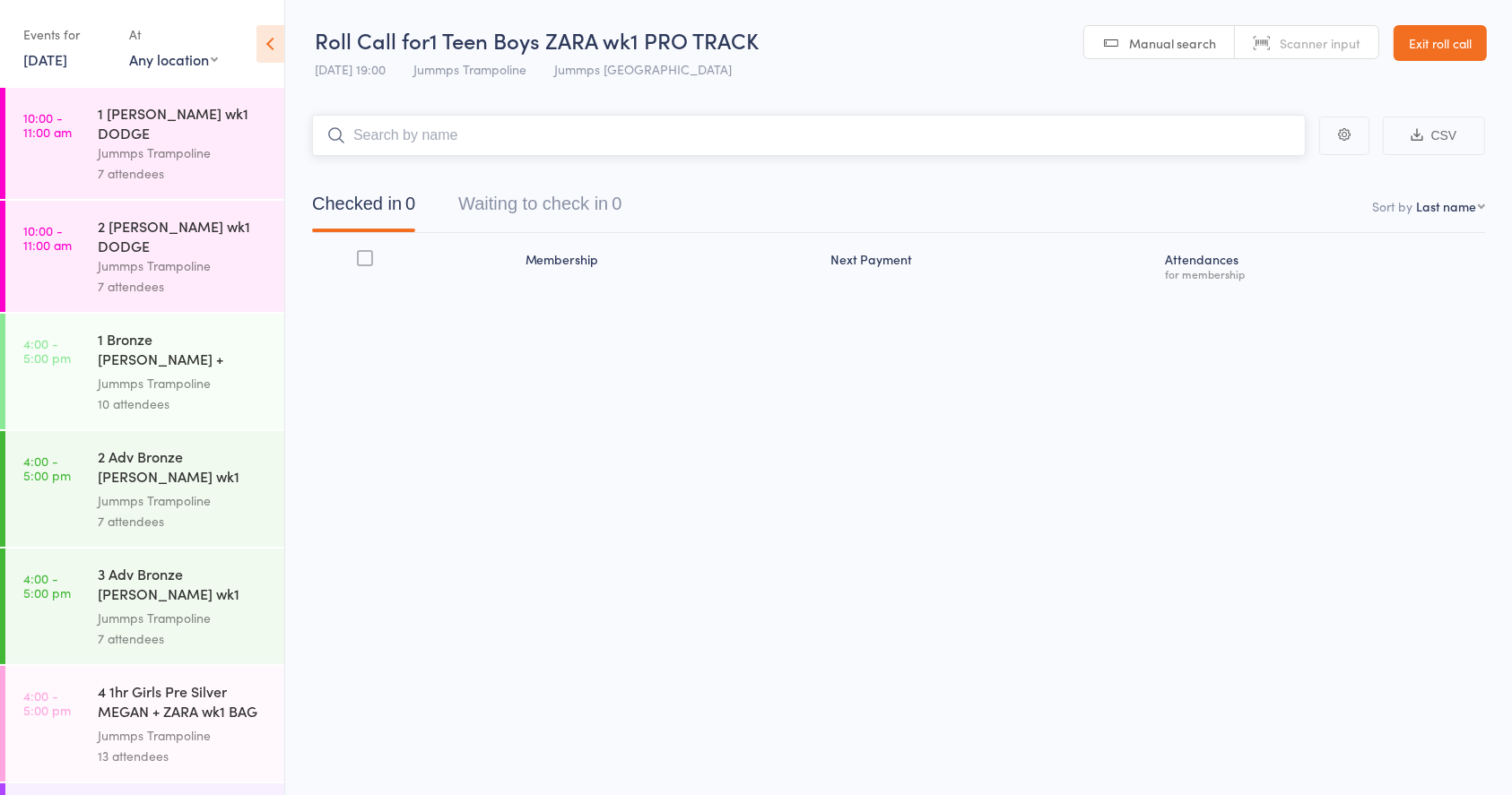 click on "Jummps Trampoline" at bounding box center [183, 618] 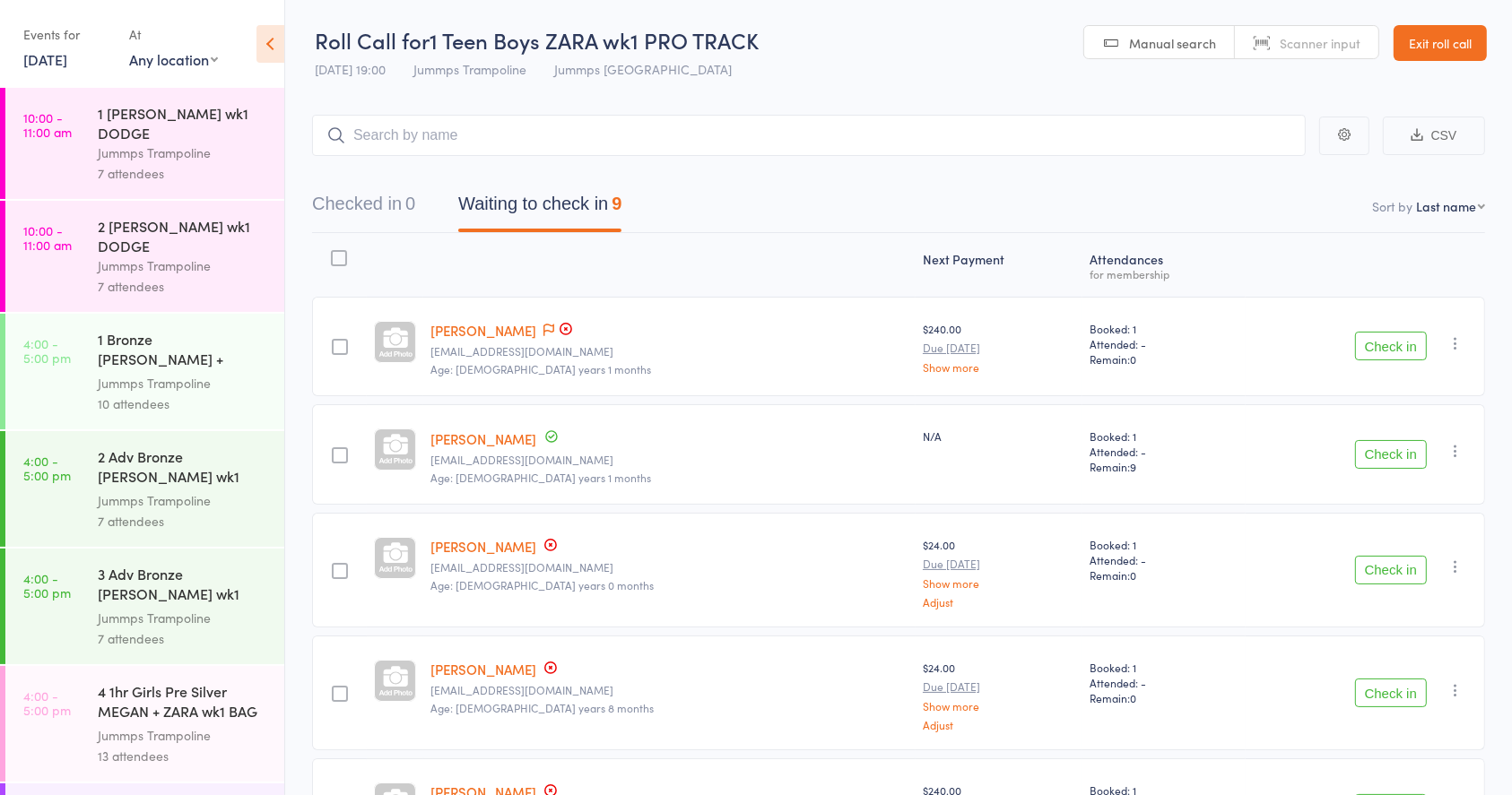 scroll, scrollTop: 0, scrollLeft: 0, axis: both 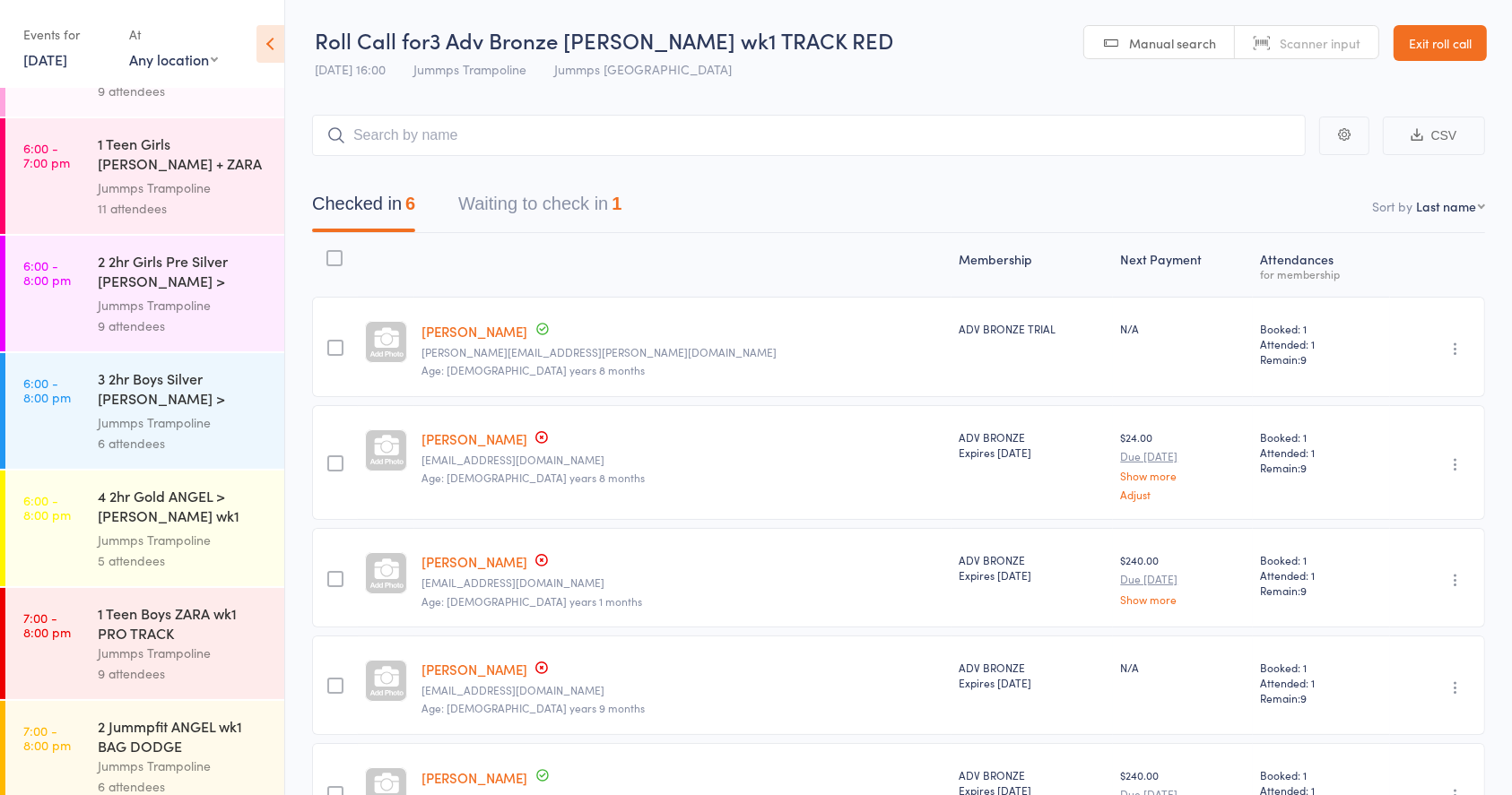 click on "1 Teen Boys ZARA wk1 PRO TRACK" at bounding box center (183, 623) 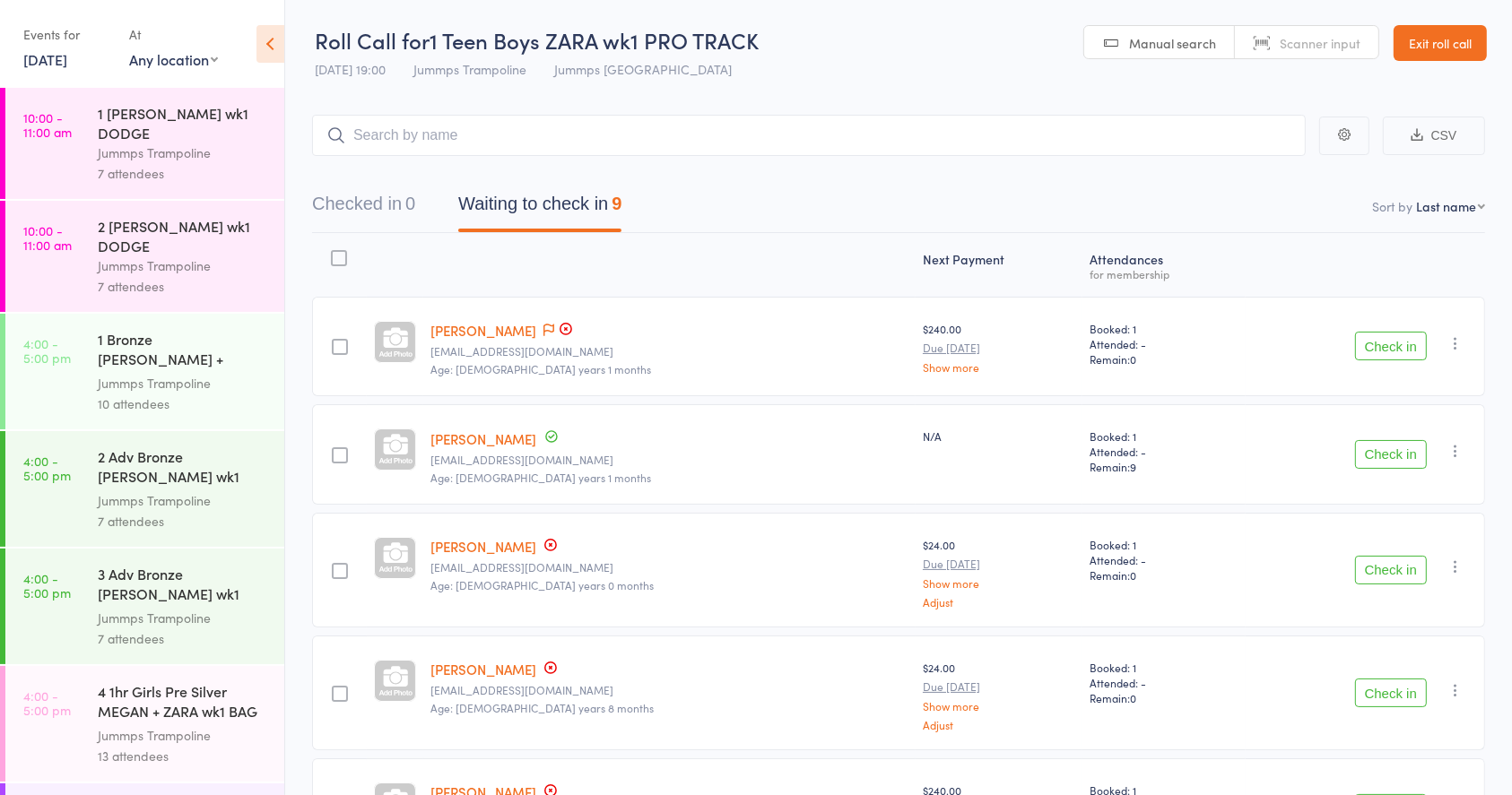 scroll, scrollTop: 586, scrollLeft: 0, axis: vertical 